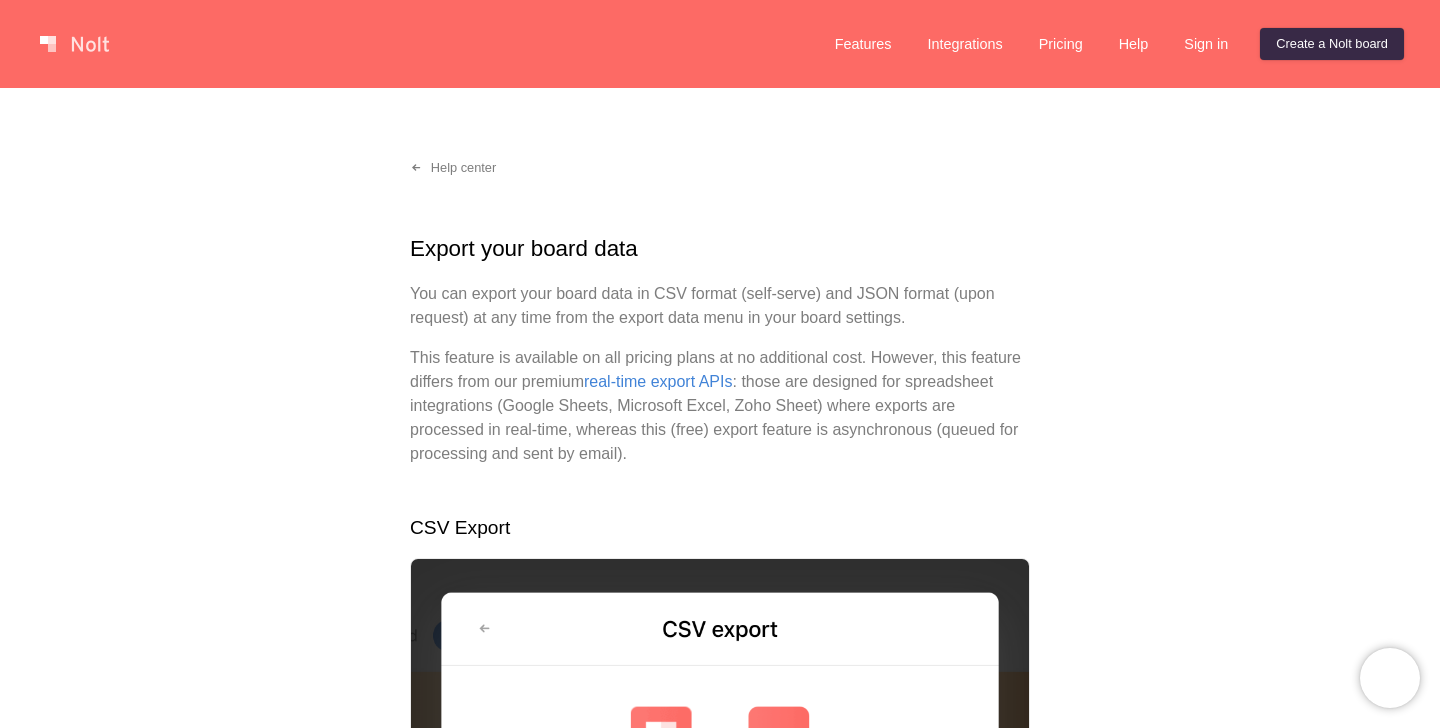 scroll, scrollTop: 0, scrollLeft: 0, axis: both 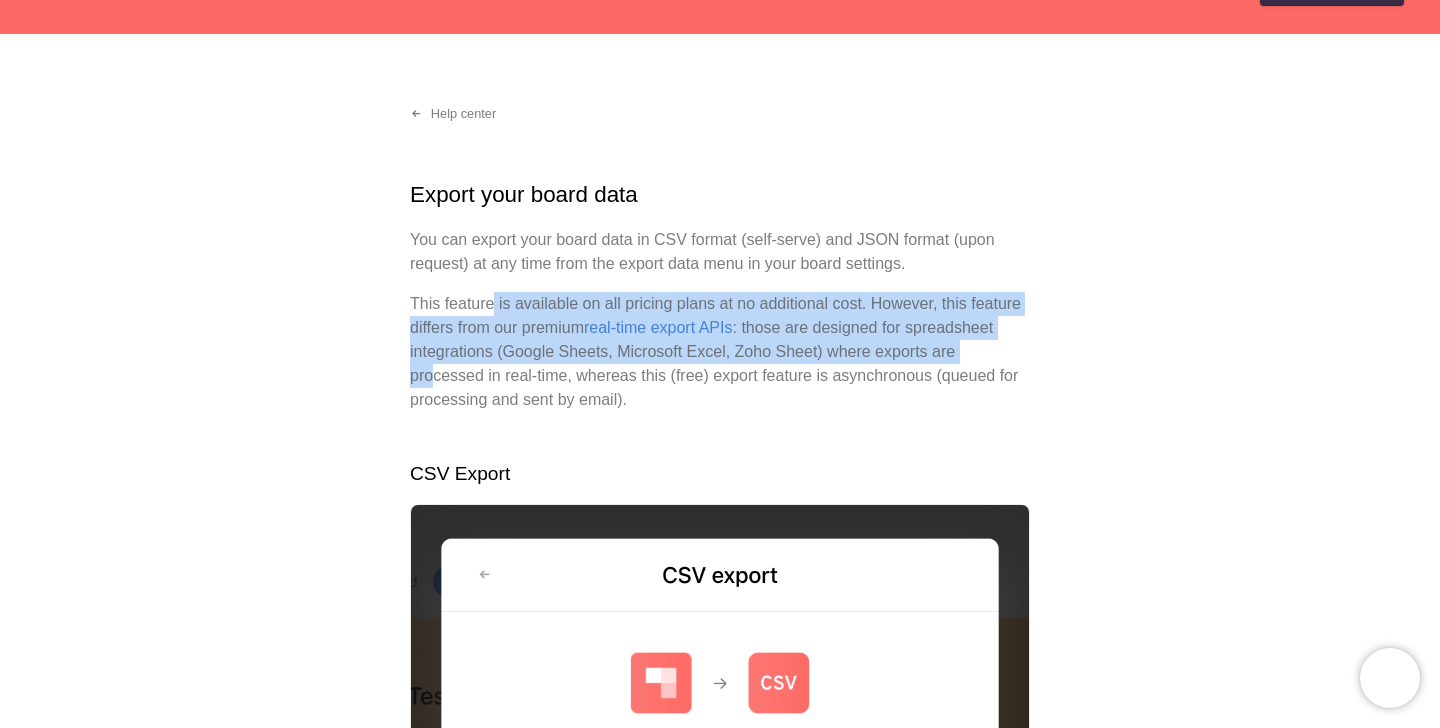 drag, startPoint x: 494, startPoint y: 300, endPoint x: 518, endPoint y: 368, distance: 72.11102 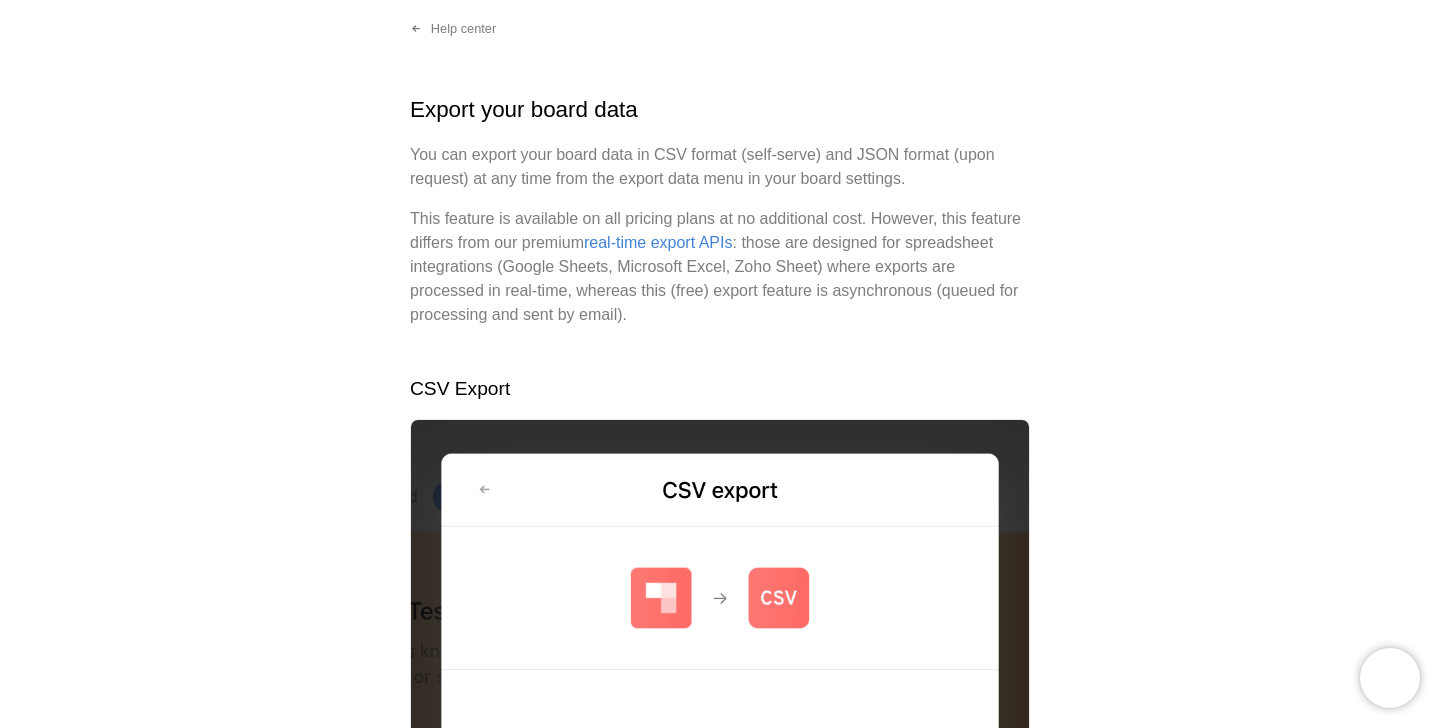 scroll, scrollTop: 140, scrollLeft: 0, axis: vertical 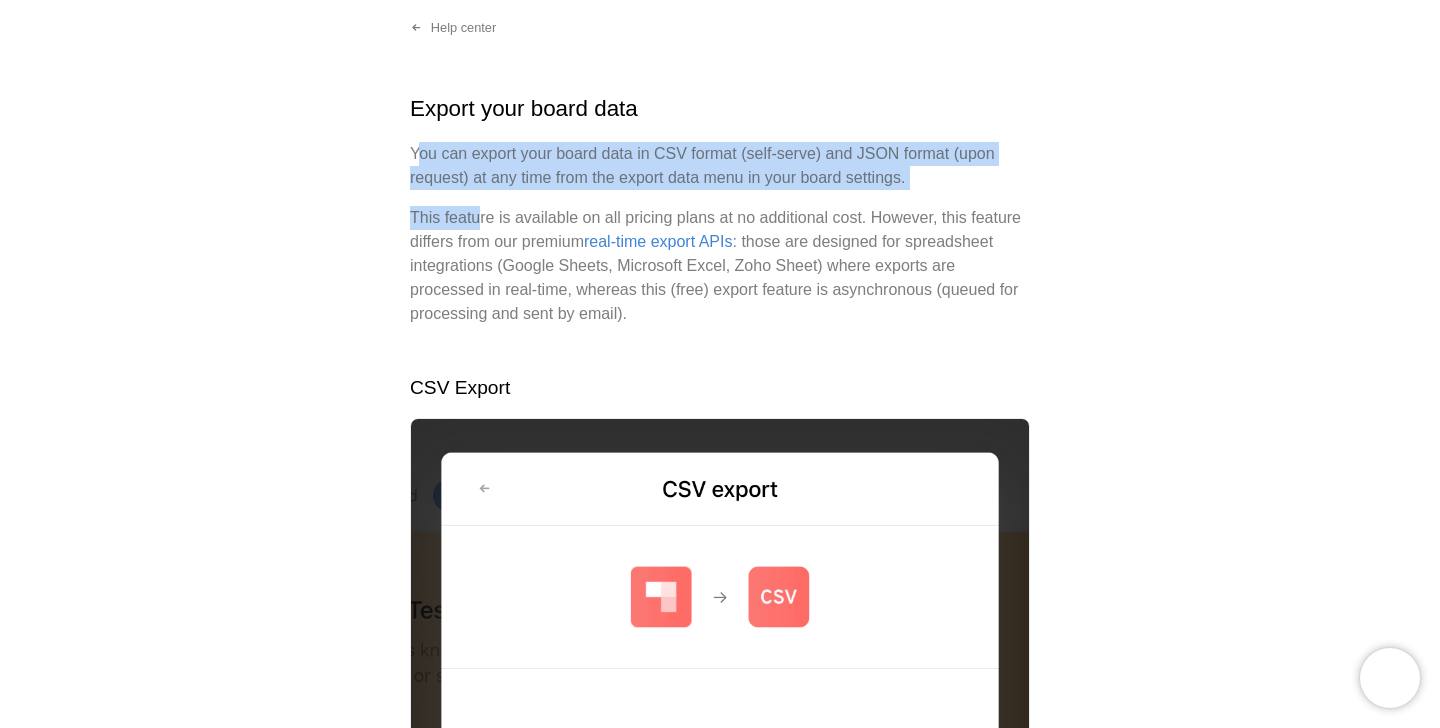 drag, startPoint x: 420, startPoint y: 147, endPoint x: 485, endPoint y: 215, distance: 94.06912 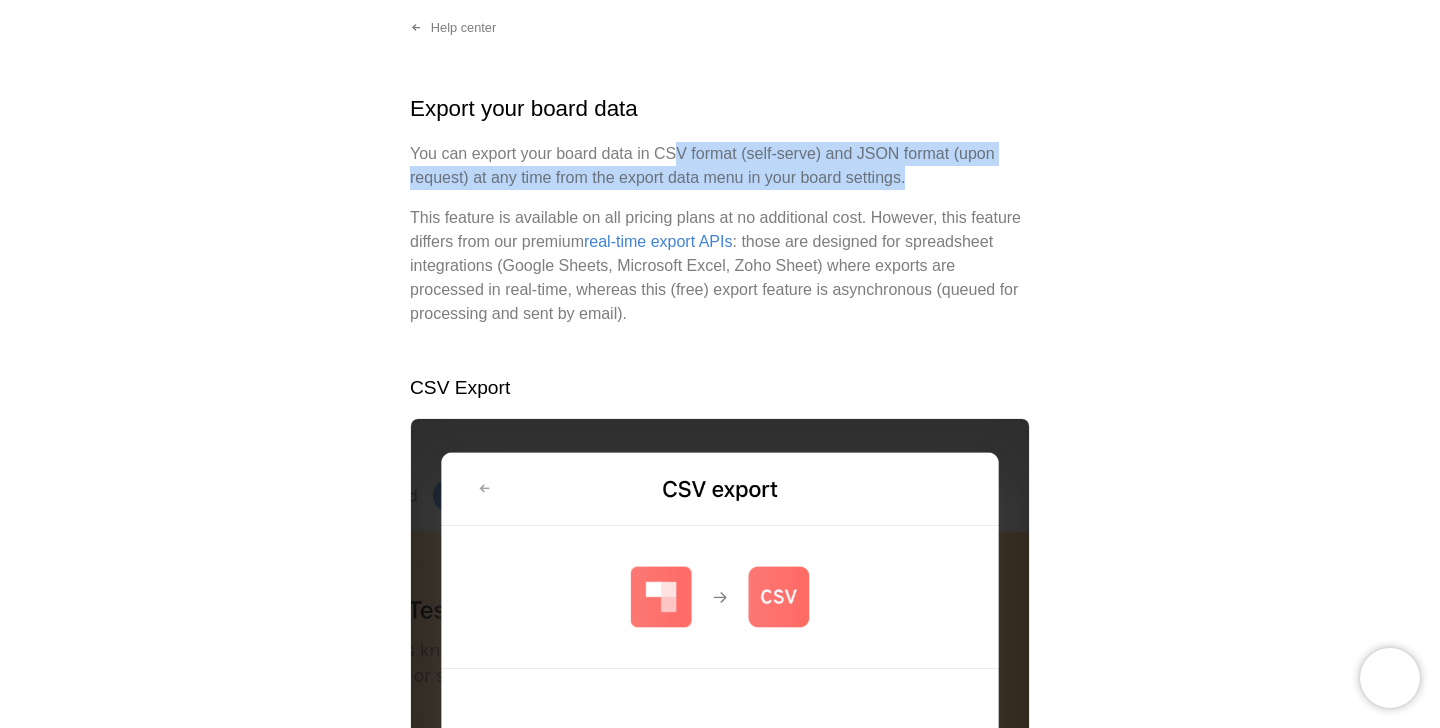 drag, startPoint x: 677, startPoint y: 153, endPoint x: 800, endPoint y: 191, distance: 128.73616 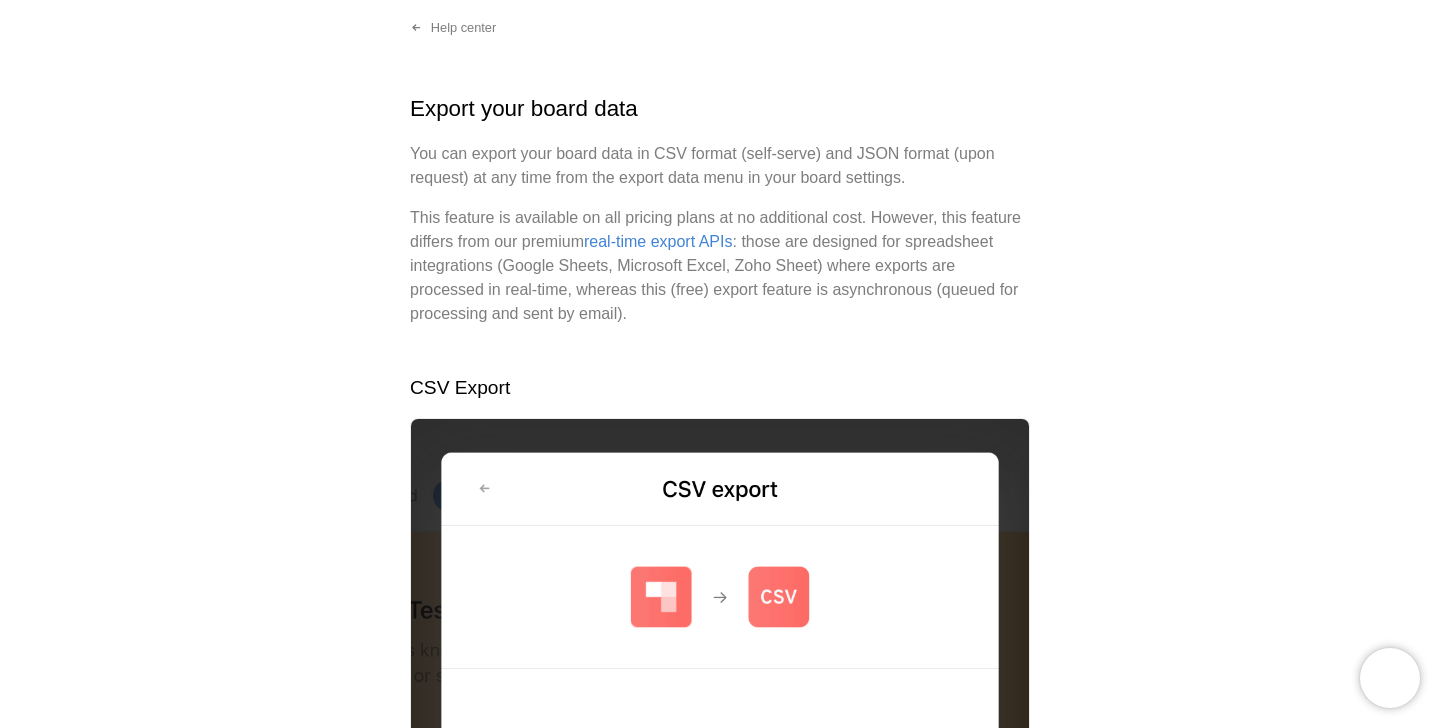 click on "Export your board data You can export your board data in CSV format (self-serve) and JSON format (upon request) at any time from the export data menu in your board settings. This feature is available on all pricing plans at no additional cost. However, this feature differs from our premium  real-time export APIs : those are designed for spreadsheet integrations (Google Sheets, Microsoft Excel, Zoho Sheet) where exports are processed in real-time, whereas this (free) export feature is asynchronous (queued for processing and sent by email). CSV Export Go to your board settings and select  Export data . Click  CSV . Click  Confirm request  and you will receive a link to download your CSV file in your email inbox. JSON Export The CSV format doesn't support complex data structures like nested objects (e.g. votes for each post). If you need a full export including nested data in JSON format, please reach out to us at  hello@nolt.io . Related Export to spreadsheets in real-time Export APIs" at bounding box center [720, 823] 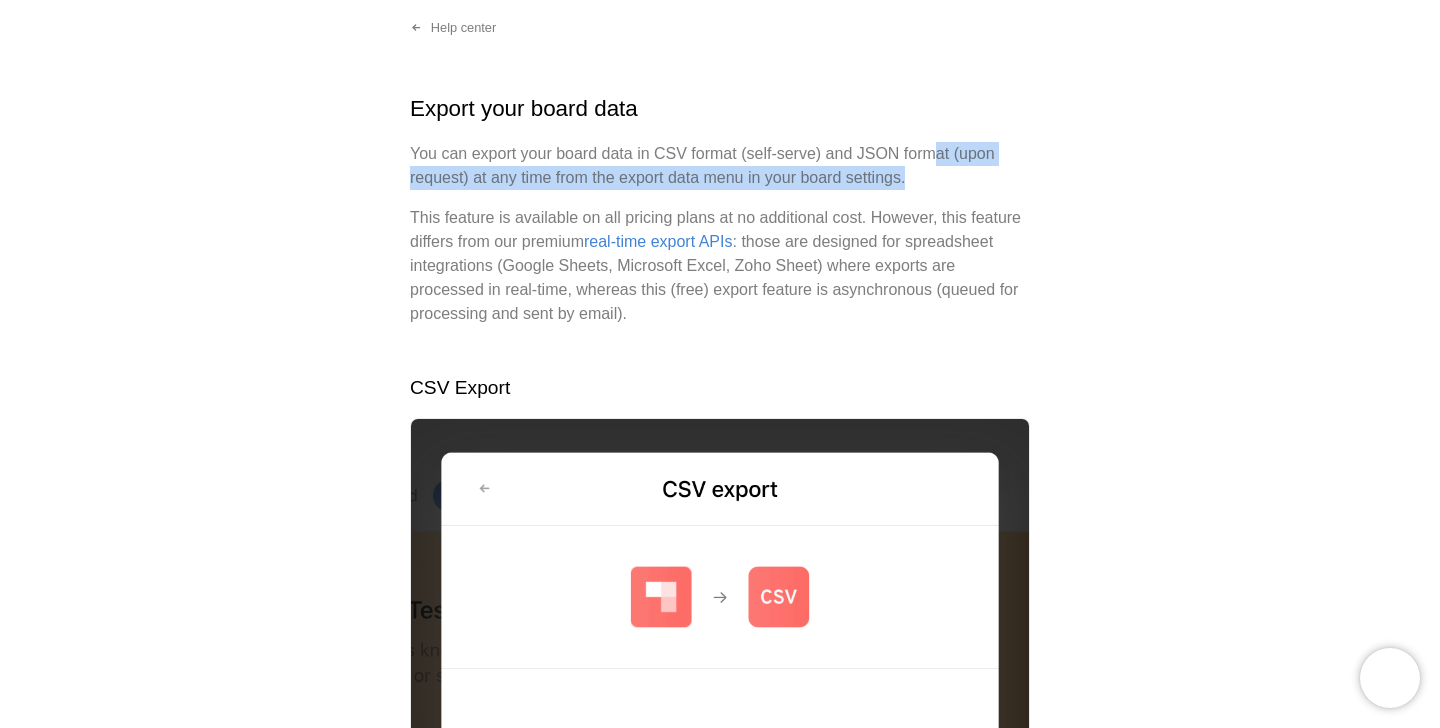 drag, startPoint x: 946, startPoint y: 154, endPoint x: 927, endPoint y: 180, distance: 32.202484 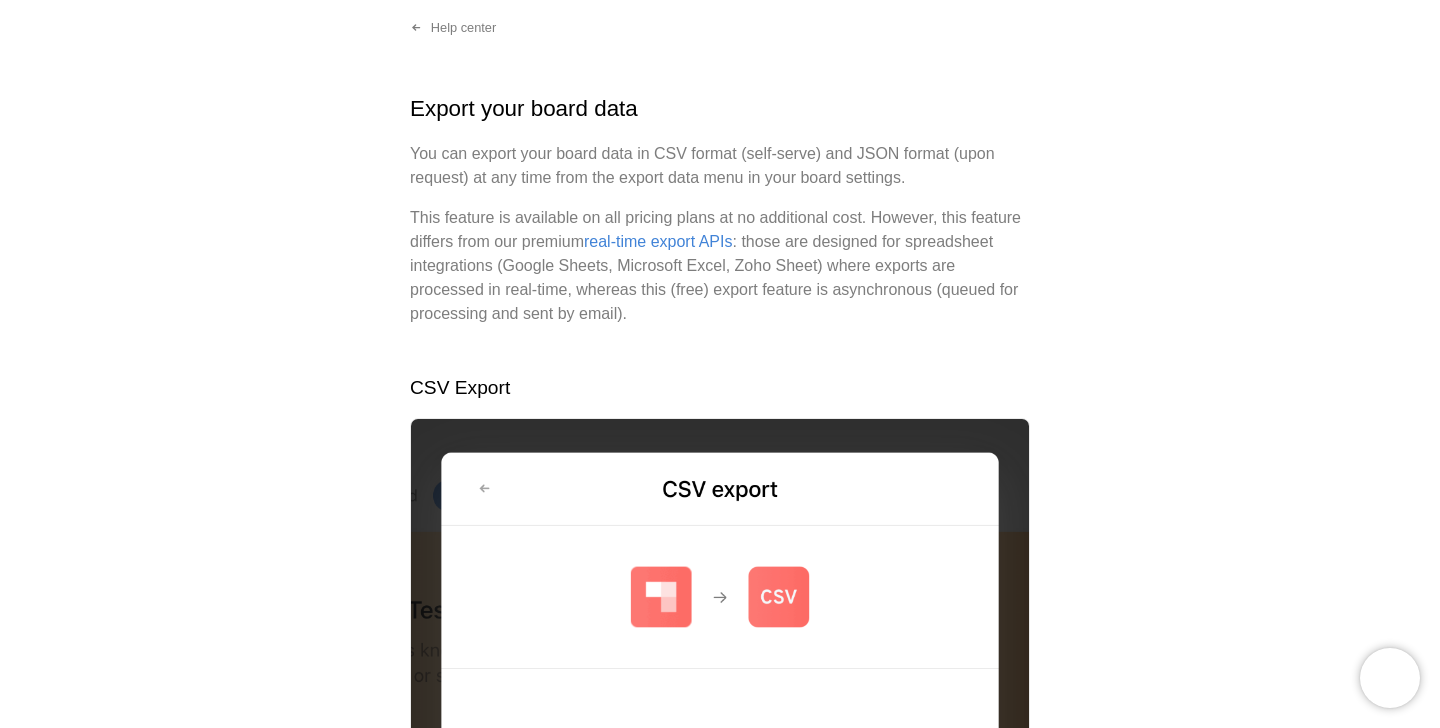 click on "You can export your board data in CSV format (self-serve) and JSON format (upon request) at any time from the export data menu in your board settings." at bounding box center (720, 166) 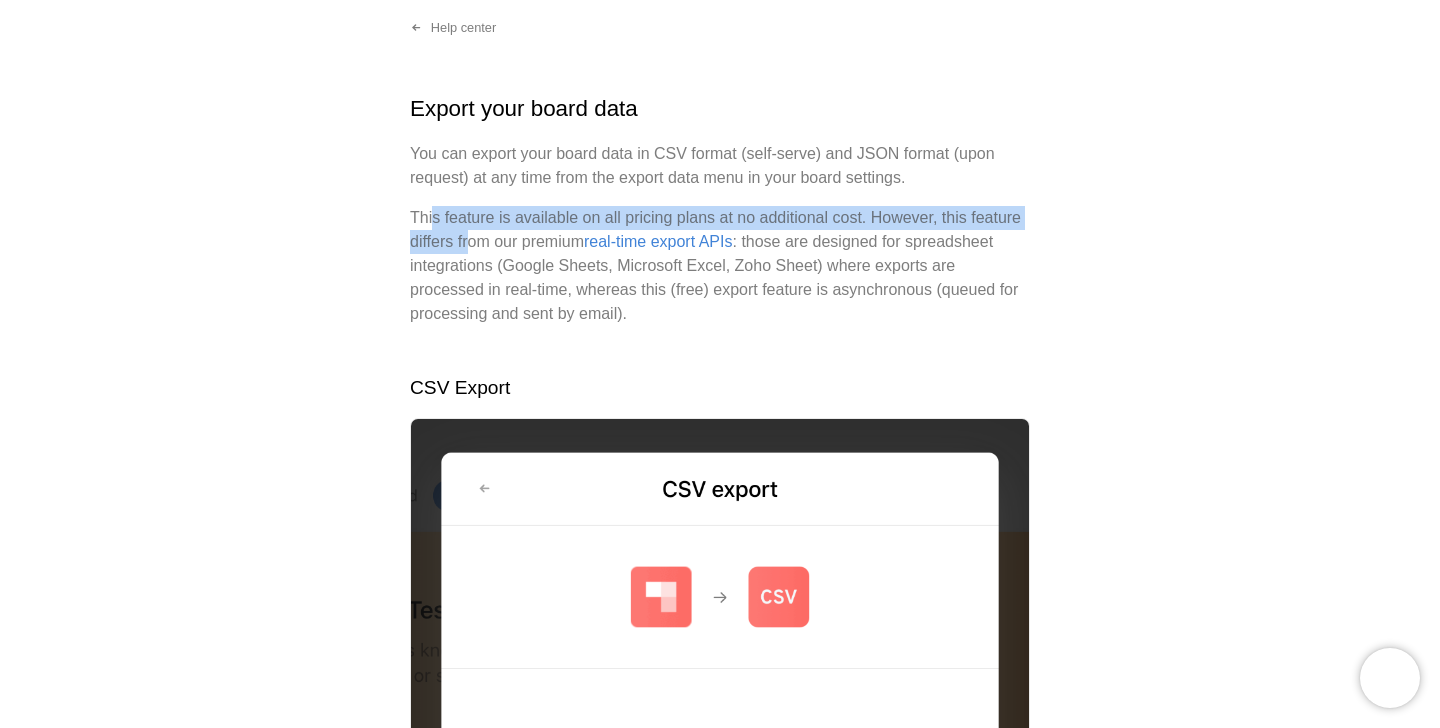drag, startPoint x: 431, startPoint y: 210, endPoint x: 527, endPoint y: 243, distance: 101.51354 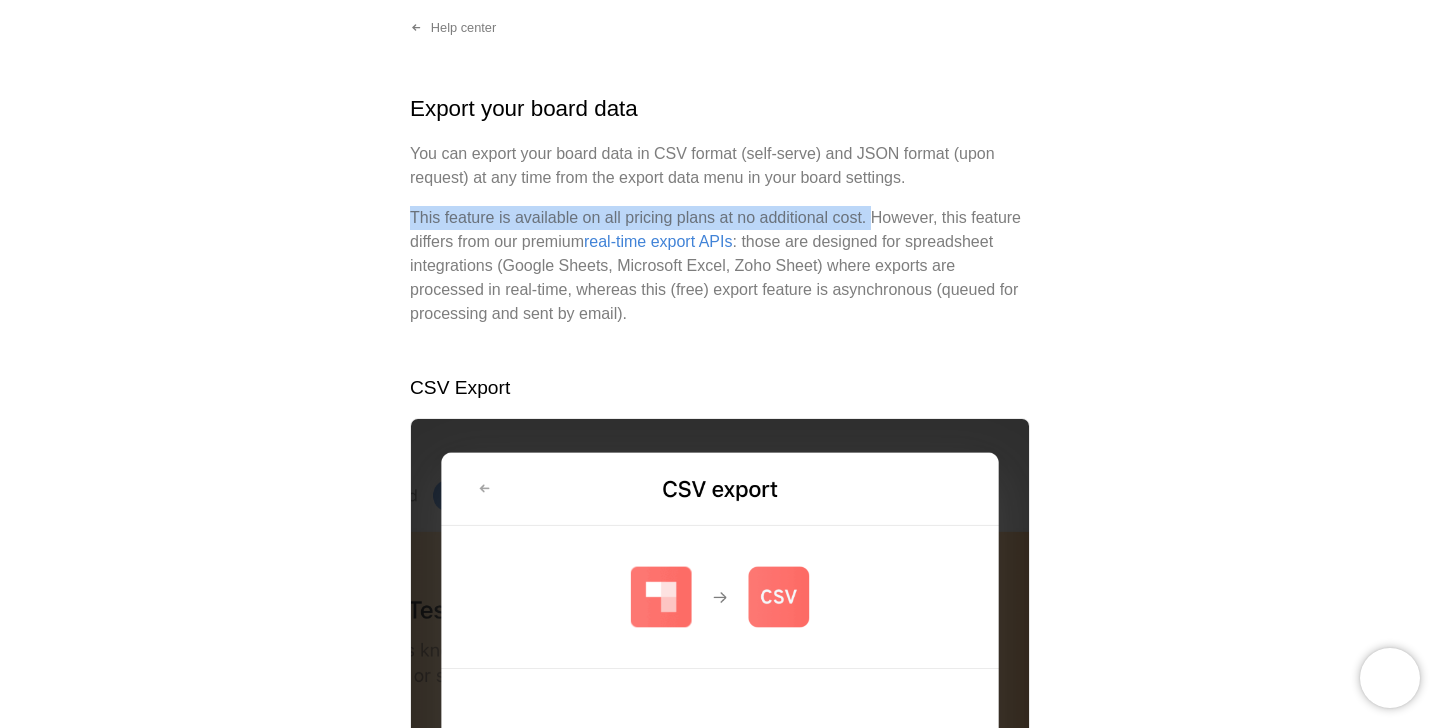 drag, startPoint x: 881, startPoint y: 219, endPoint x: 413, endPoint y: 215, distance: 468.0171 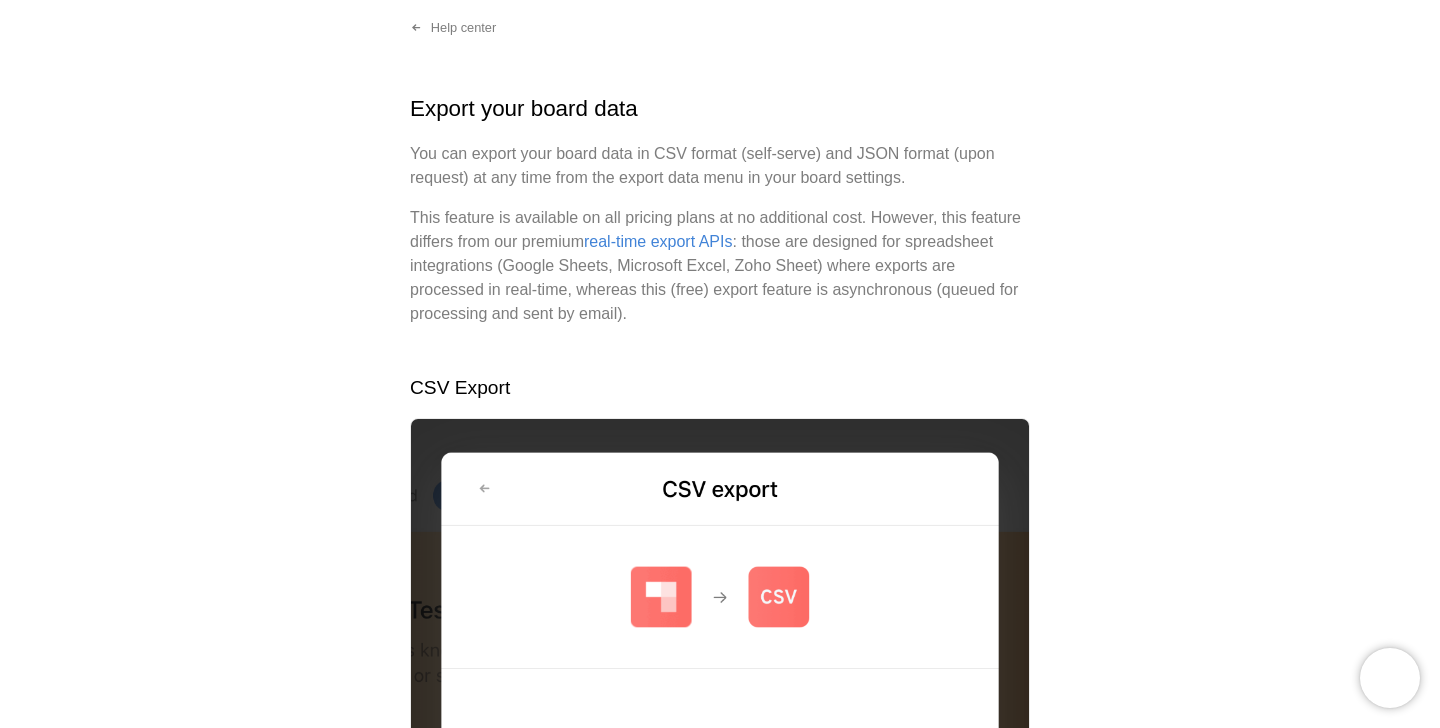 click on "This feature is available on all pricing plans at no additional cost. However, this feature differs from our premium  real-time export APIs : those are designed for spreadsheet integrations (Google Sheets, Microsoft Excel, Zoho Sheet) where exports are processed in real-time, whereas this (free) export feature is asynchronous (queued for processing and sent by email)." at bounding box center (720, 266) 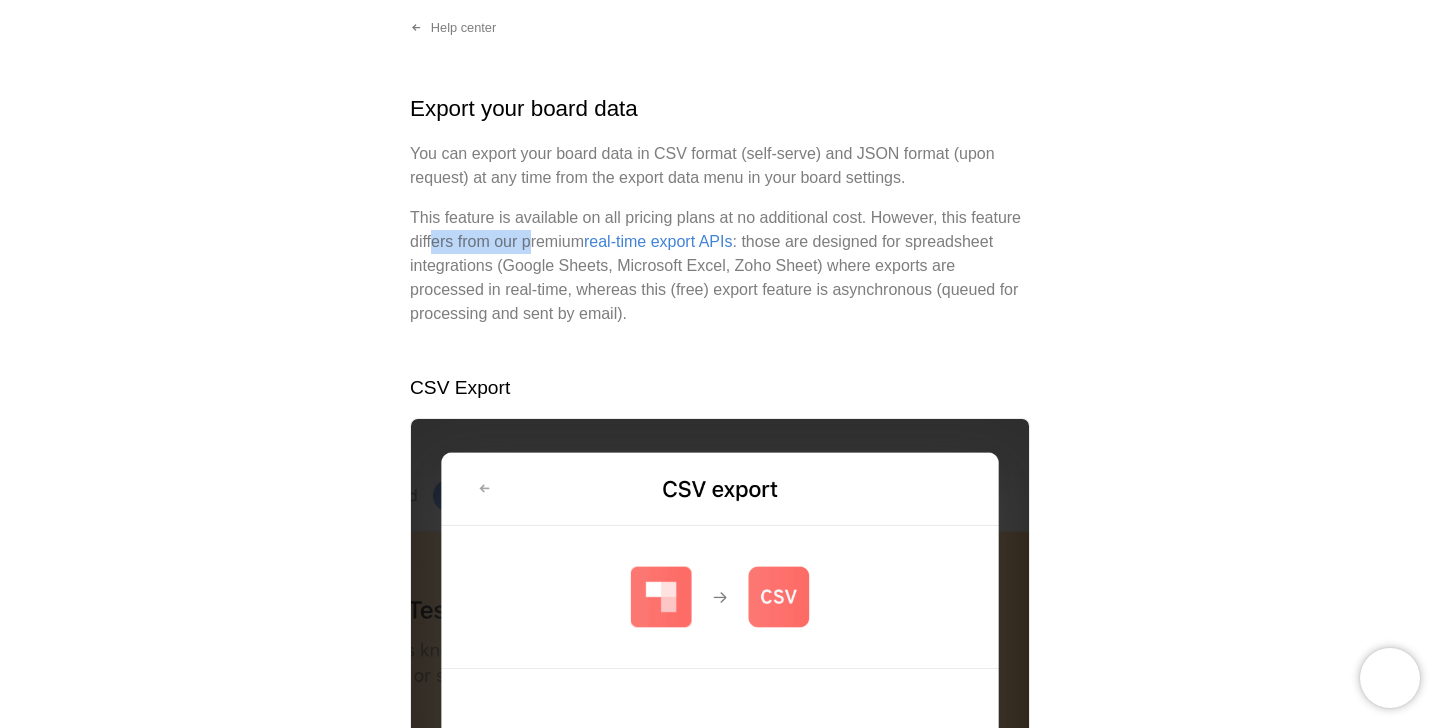drag, startPoint x: 487, startPoint y: 239, endPoint x: 591, endPoint y: 242, distance: 104.04326 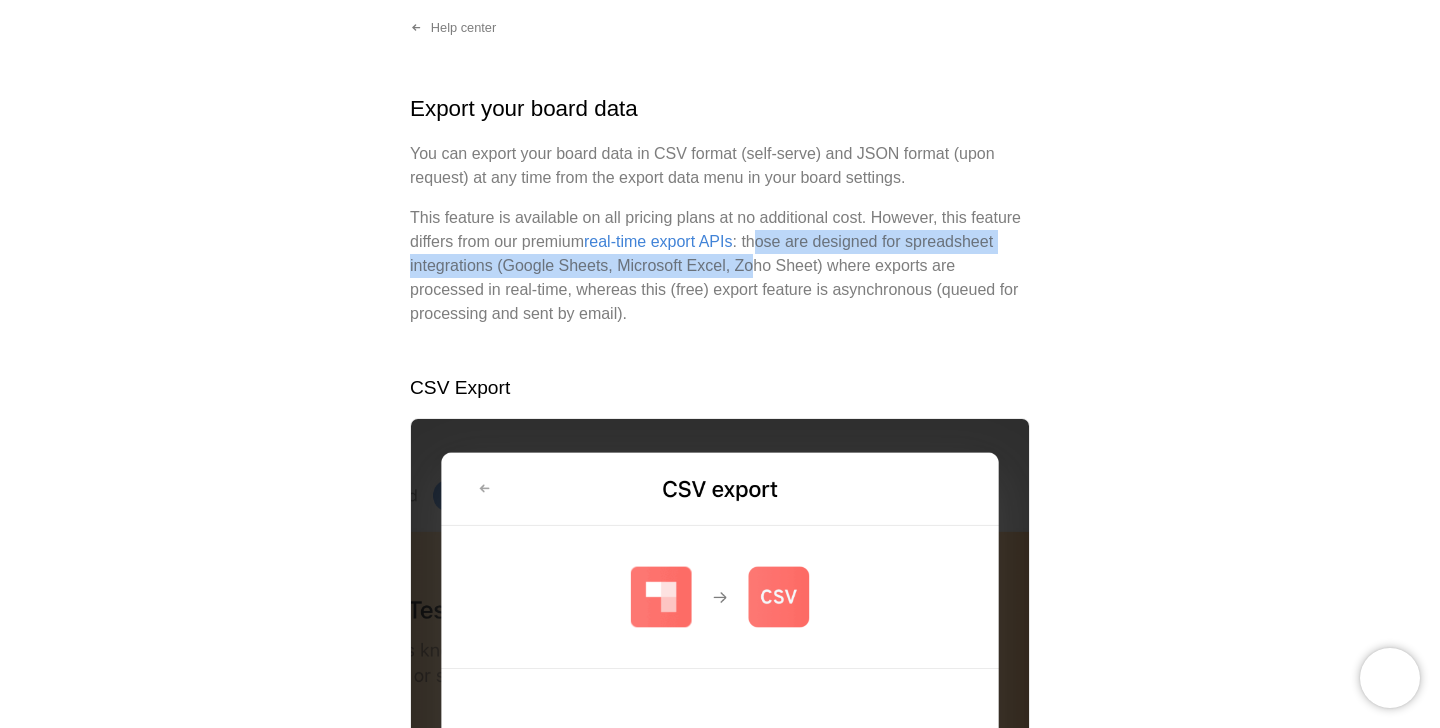 drag, startPoint x: 830, startPoint y: 244, endPoint x: 857, endPoint y: 276, distance: 41.868843 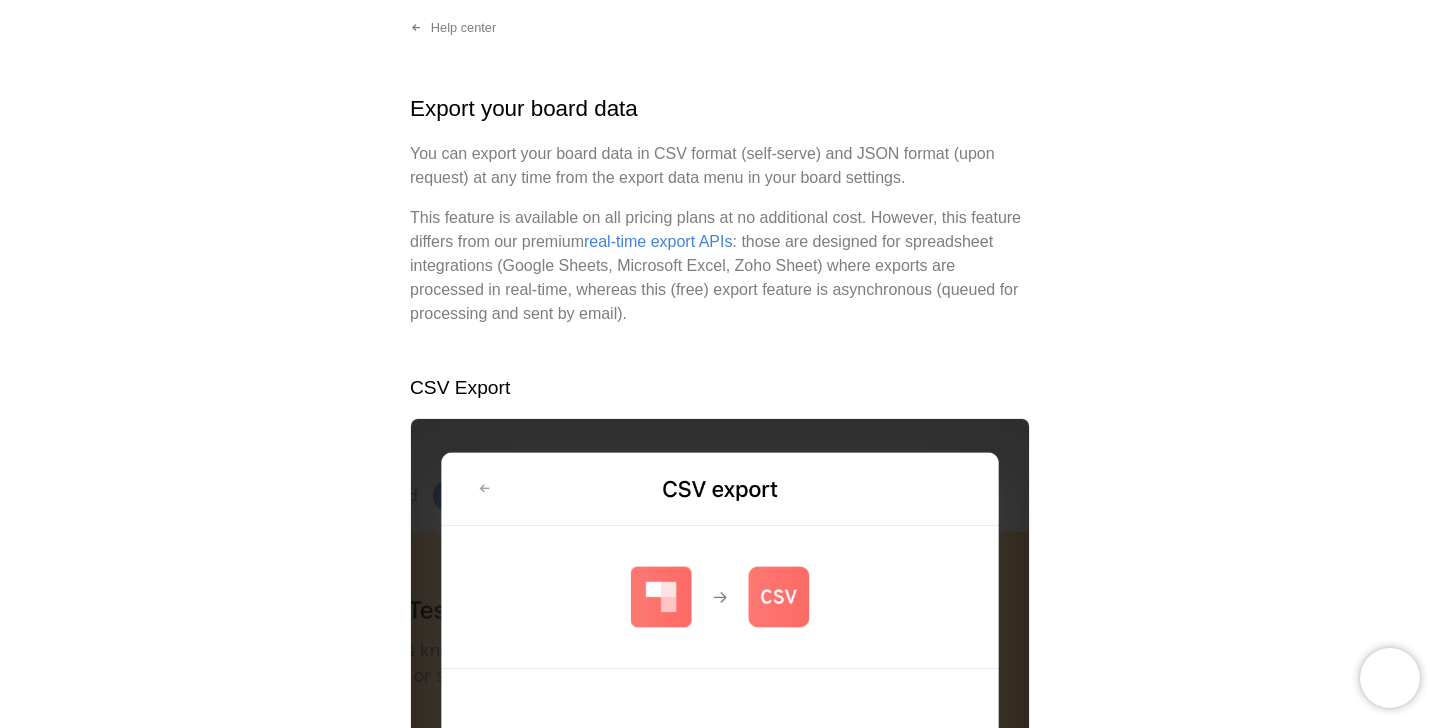 click on "This feature is available on all pricing plans at no additional cost. However, this feature differs from our premium  real-time export APIs : those are designed for spreadsheet integrations (Google Sheets, Microsoft Excel, Zoho Sheet) where exports are processed in real-time, whereas this (free) export feature is asynchronous (queued for processing and sent by email)." at bounding box center (720, 266) 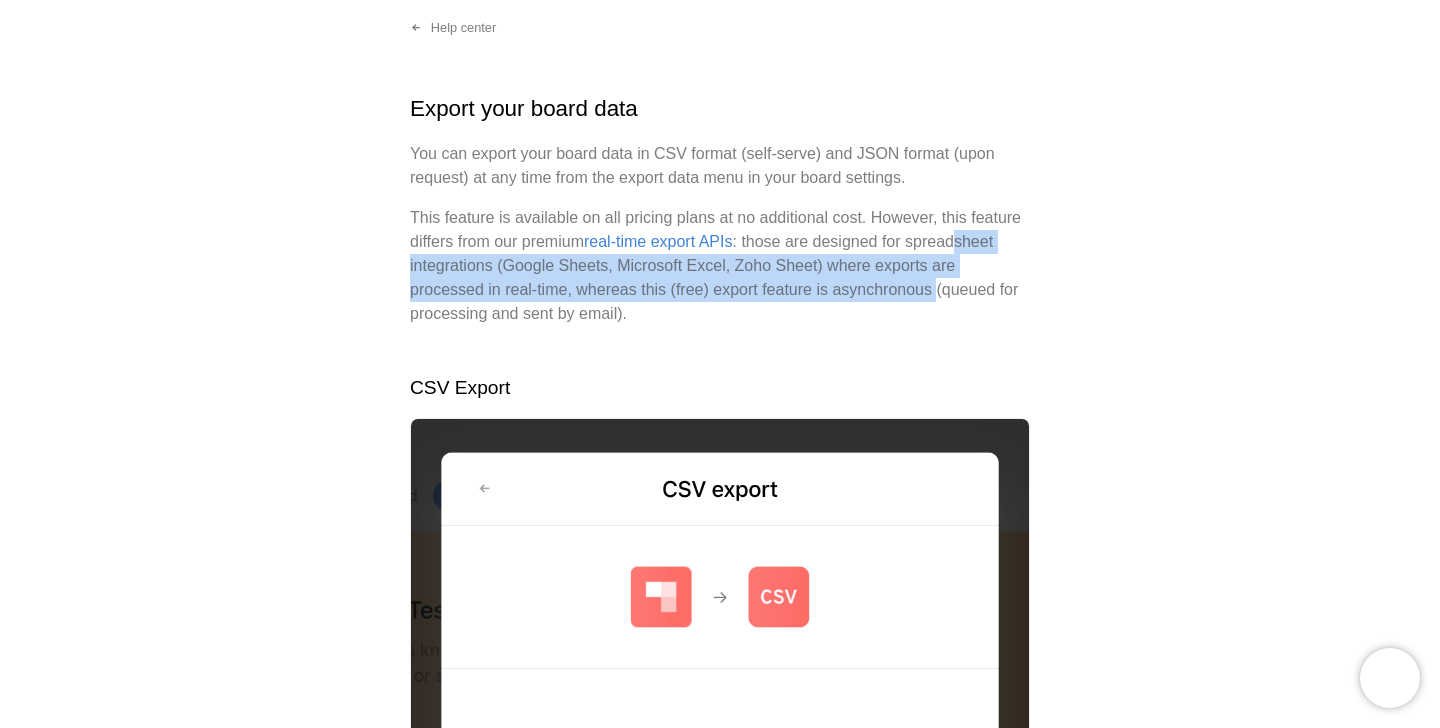 drag, startPoint x: 459, startPoint y: 265, endPoint x: 517, endPoint y: 313, distance: 75.28612 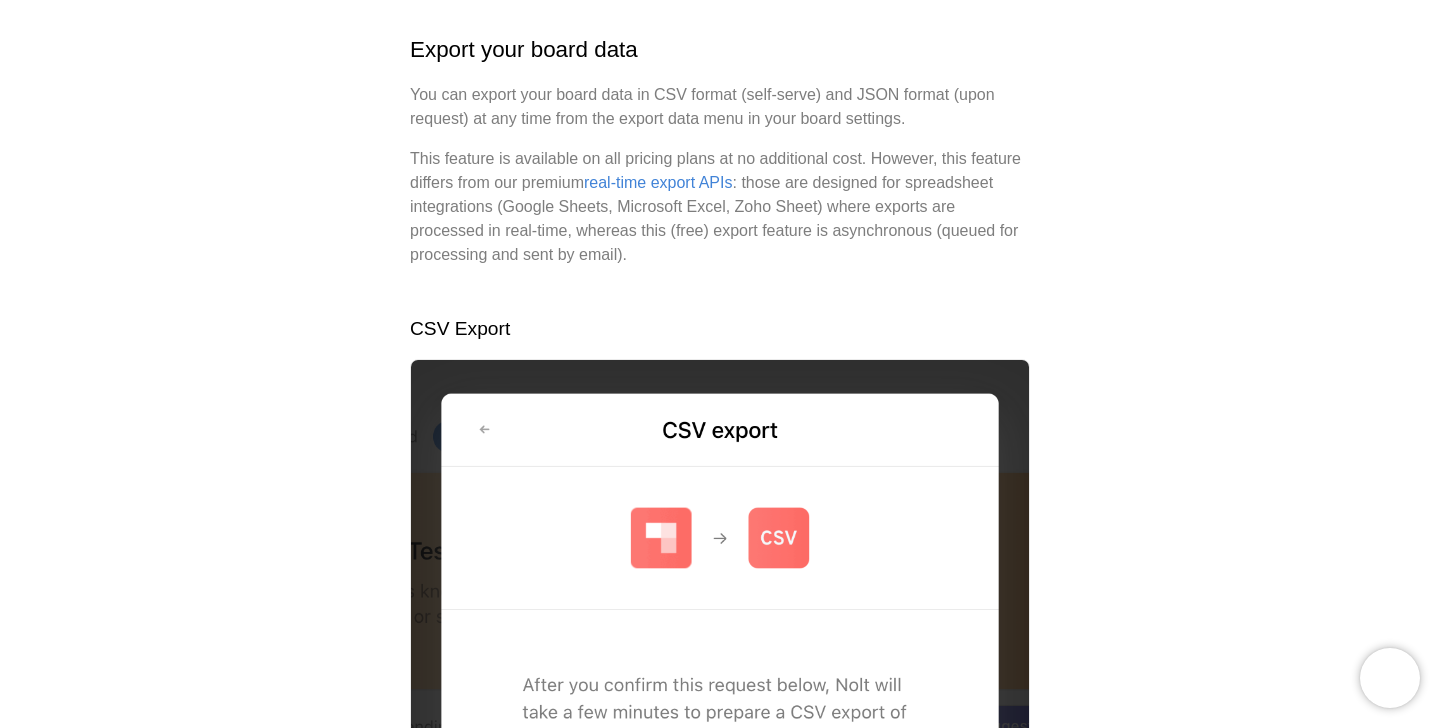 scroll, scrollTop: 183, scrollLeft: 0, axis: vertical 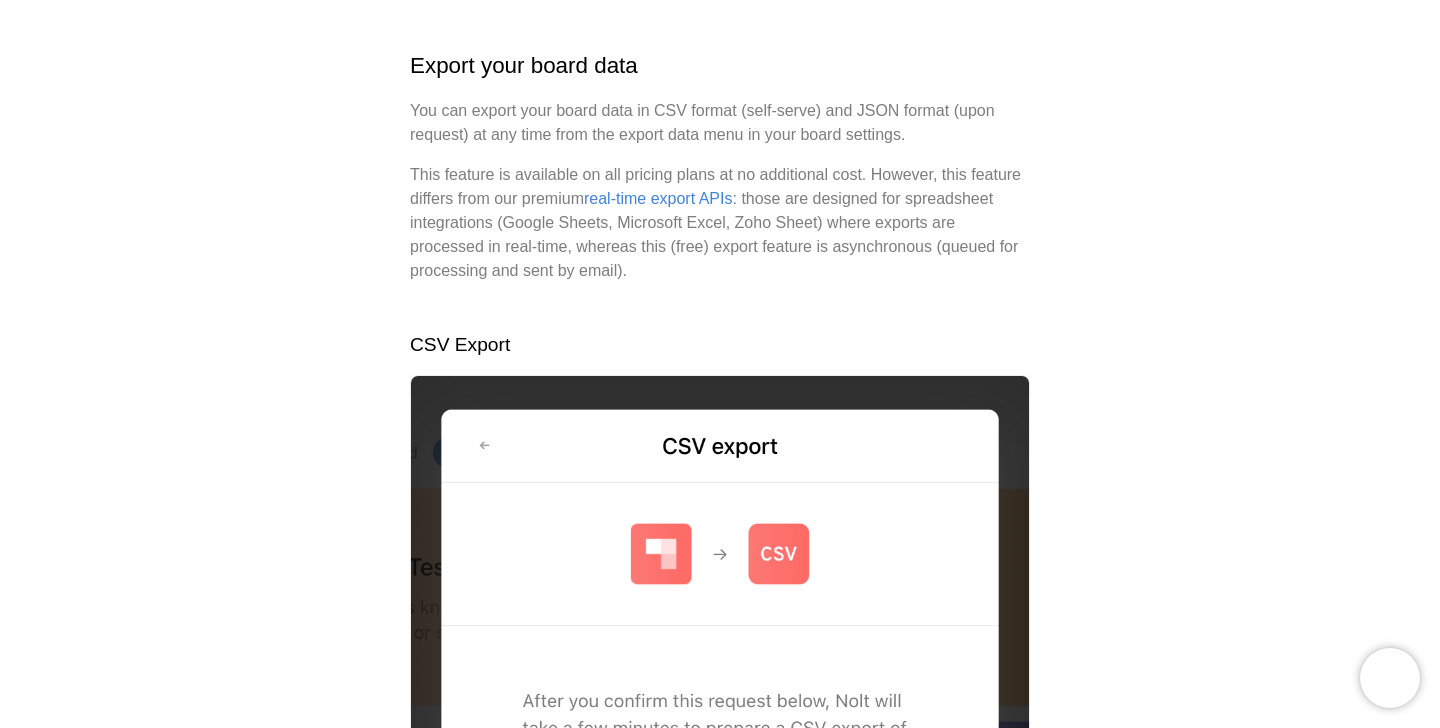 click on "Help center Export your board data You can export your board data in CSV format (self-serve) and JSON format (upon request) at any time from the export data menu in your board settings. This feature is available on all pricing plans at no additional cost. However, this feature differs from our premium  real-time export APIs : those are designed for spreadsheet integrations (Google Sheets, Microsoft Excel, Zoho Sheet) where exports are processed in real-time, whereas this (free) export feature is asynchronous (queued for processing and sent by email). CSV Export Go to your board settings and select  Export data . Click  CSV . Click  Confirm request  and you will receive a link to download your CSV file in your email inbox. JSON Export The CSV format doesn't support complex data structures like nested objects (e.g. votes for each post). If you need a full export including nested data in JSON format, please reach out to us at  hello@nolt.io . Related Export to spreadsheets in real-time Export APIs Help center" at bounding box center [720, 808] 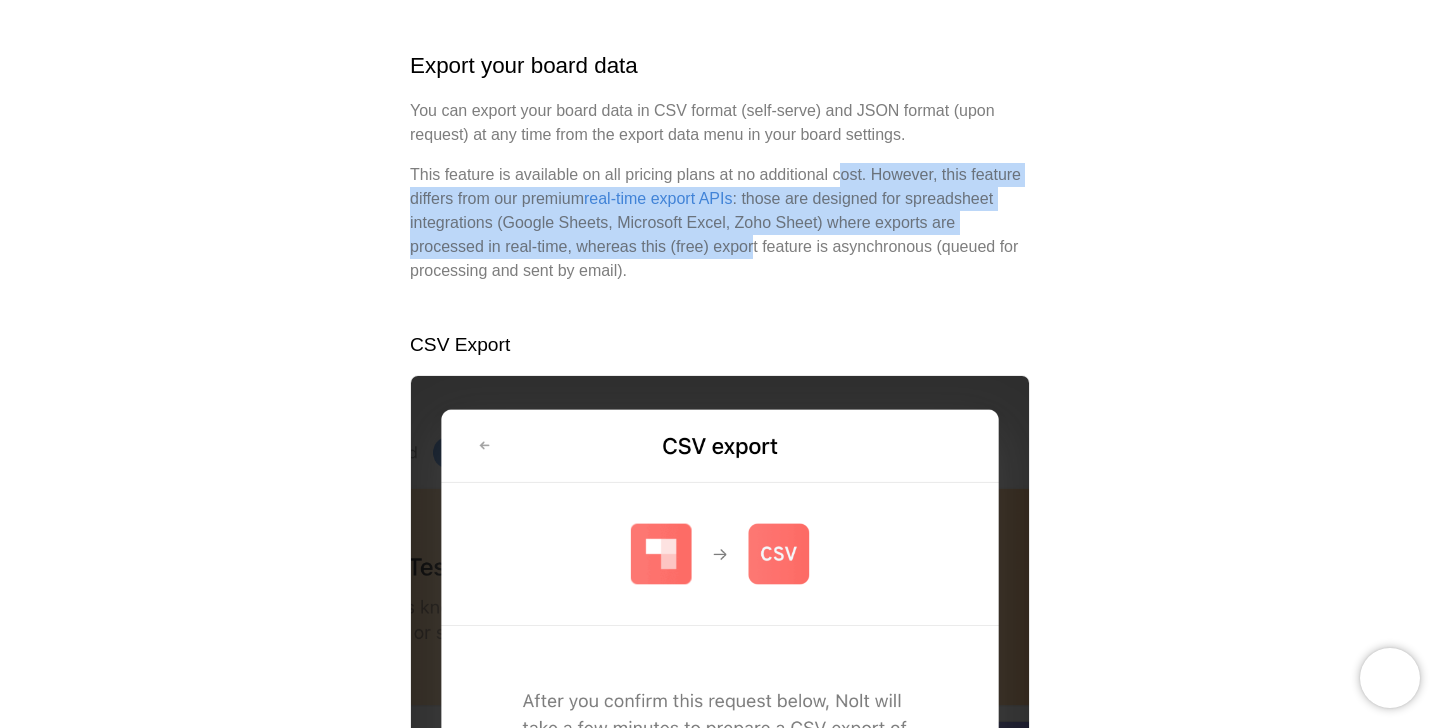 drag, startPoint x: 851, startPoint y: 167, endPoint x: 850, endPoint y: 252, distance: 85.00588 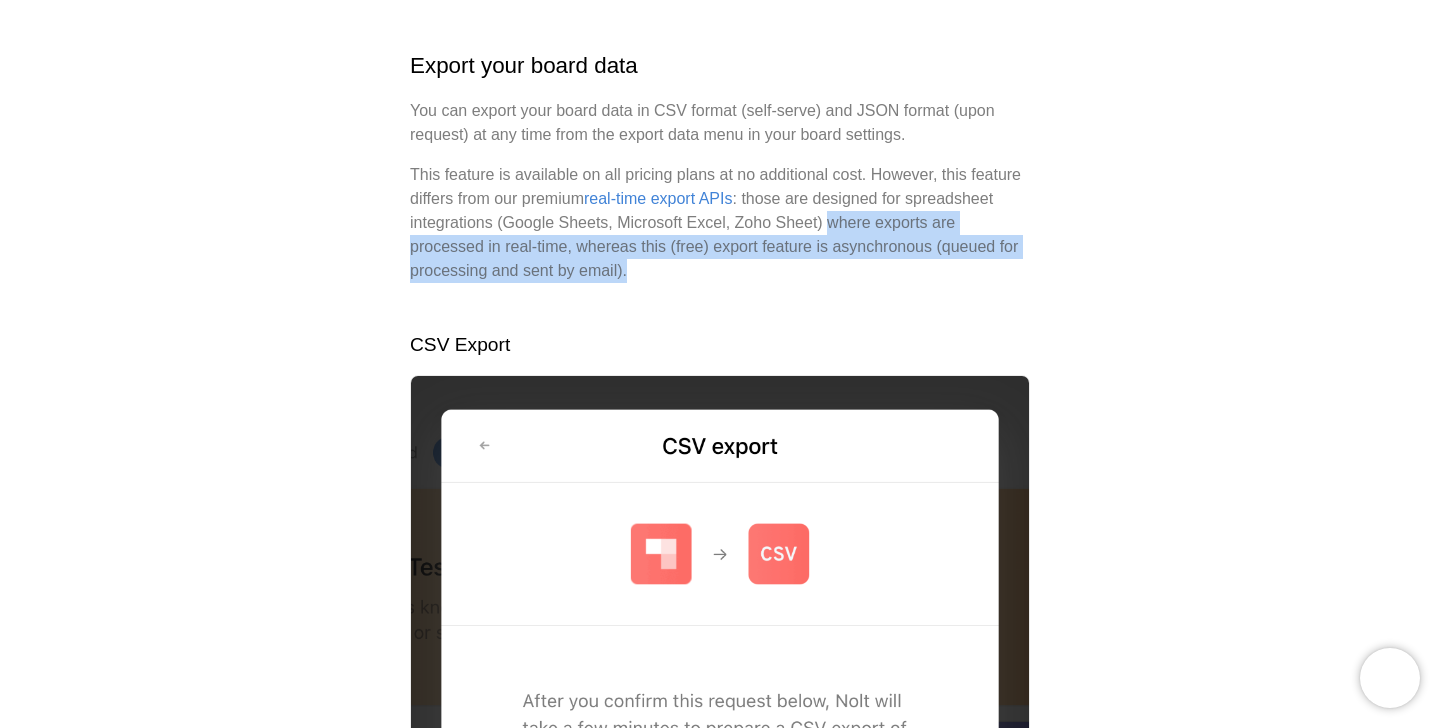 drag, startPoint x: 932, startPoint y: 225, endPoint x: 866, endPoint y: 260, distance: 74.70609 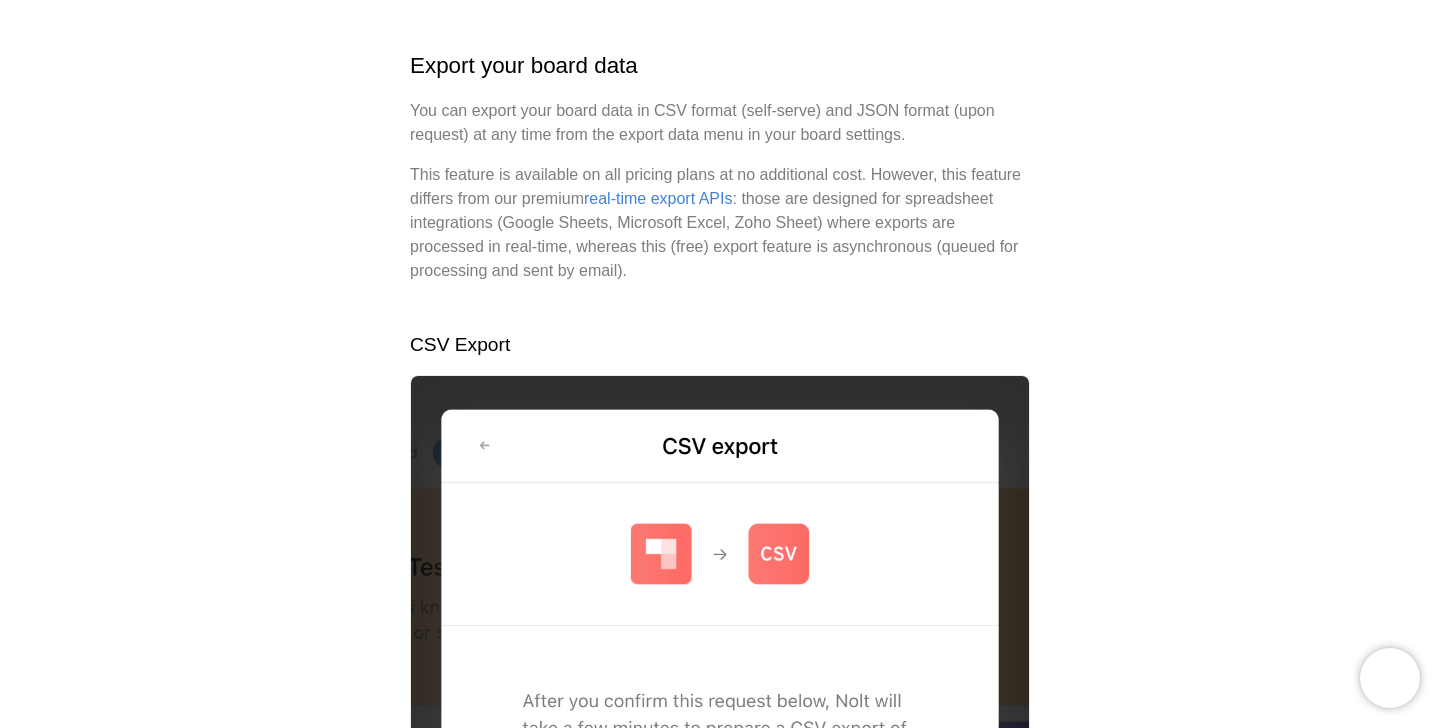 click on "This feature is available on all pricing plans at no additional cost. However, this feature differs from our premium  real-time export APIs : those are designed for spreadsheet integrations (Google Sheets, Microsoft Excel, Zoho Sheet) where exports are processed in real-time, whereas this (free) export feature is asynchronous (queued for processing and sent by email)." at bounding box center [720, 223] 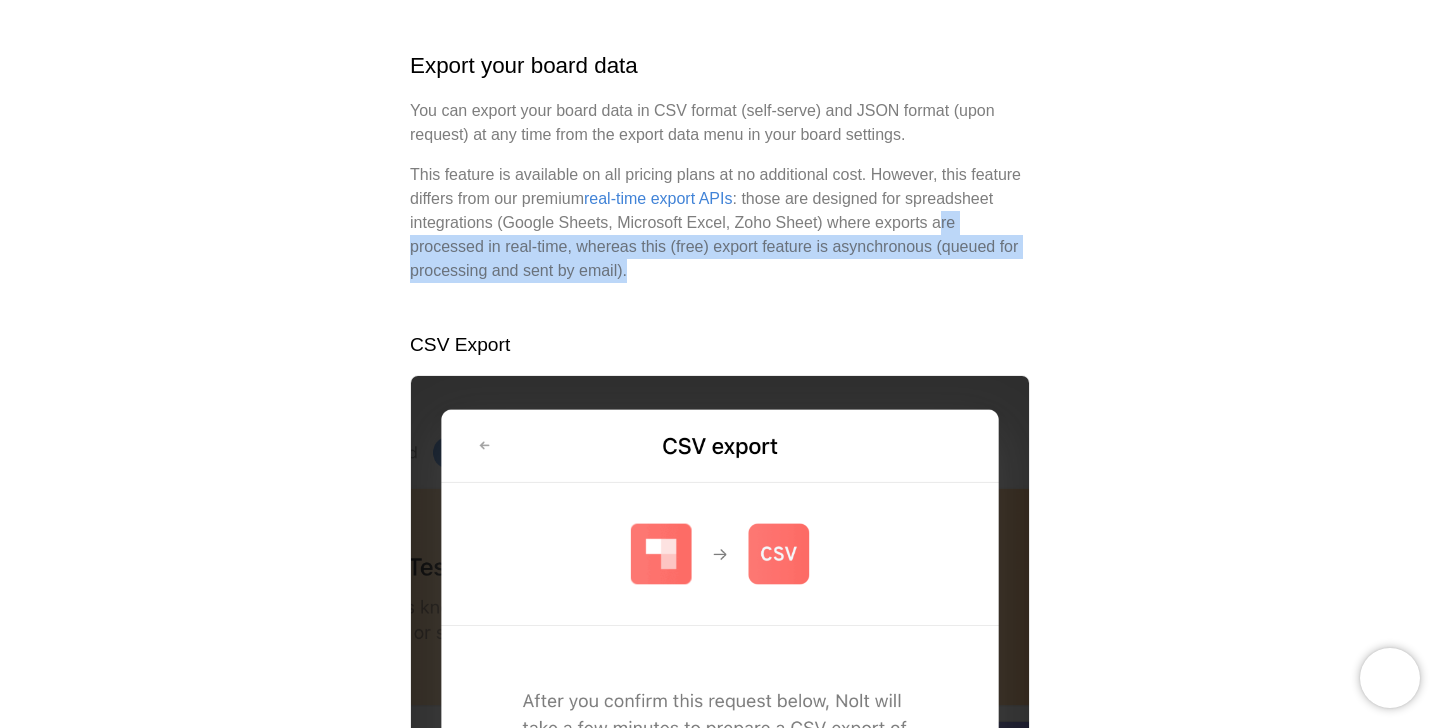drag, startPoint x: 479, startPoint y: 248, endPoint x: 835, endPoint y: 282, distance: 357.6199 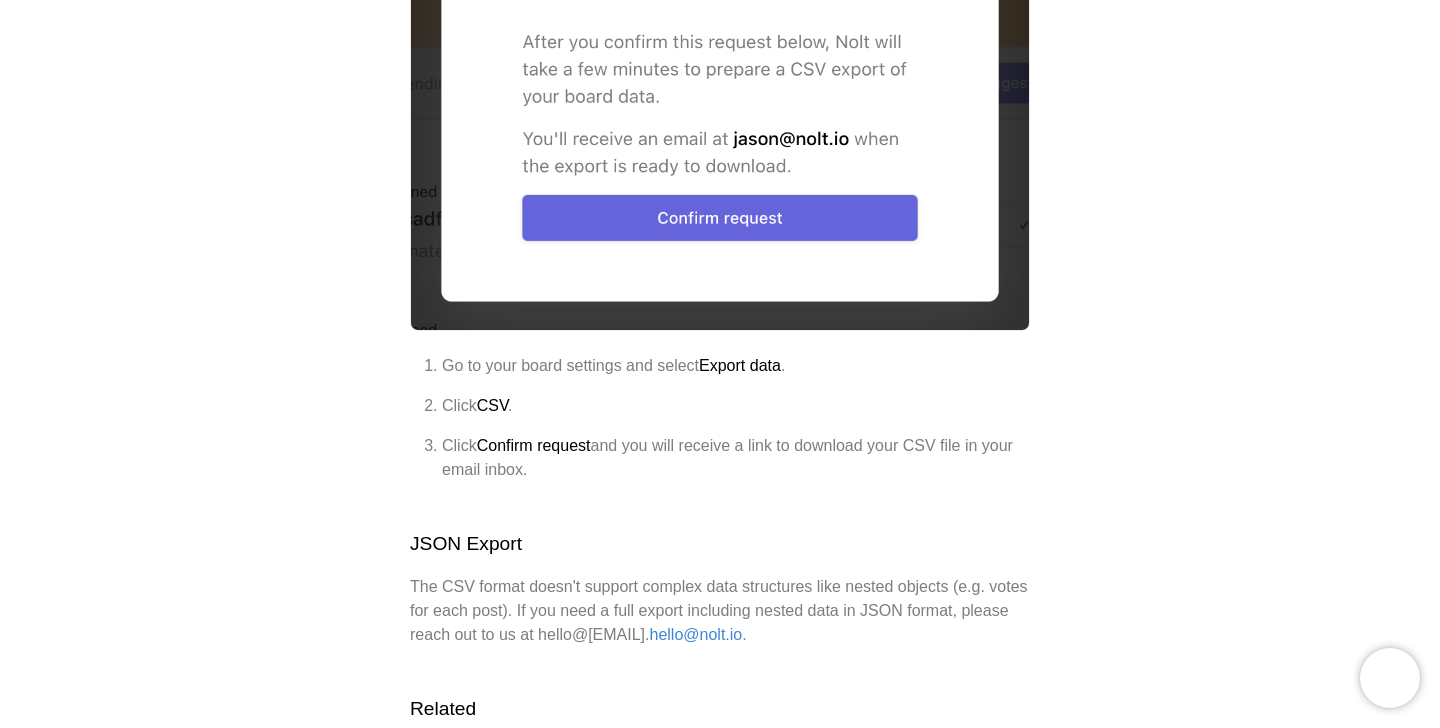 scroll, scrollTop: 846, scrollLeft: 0, axis: vertical 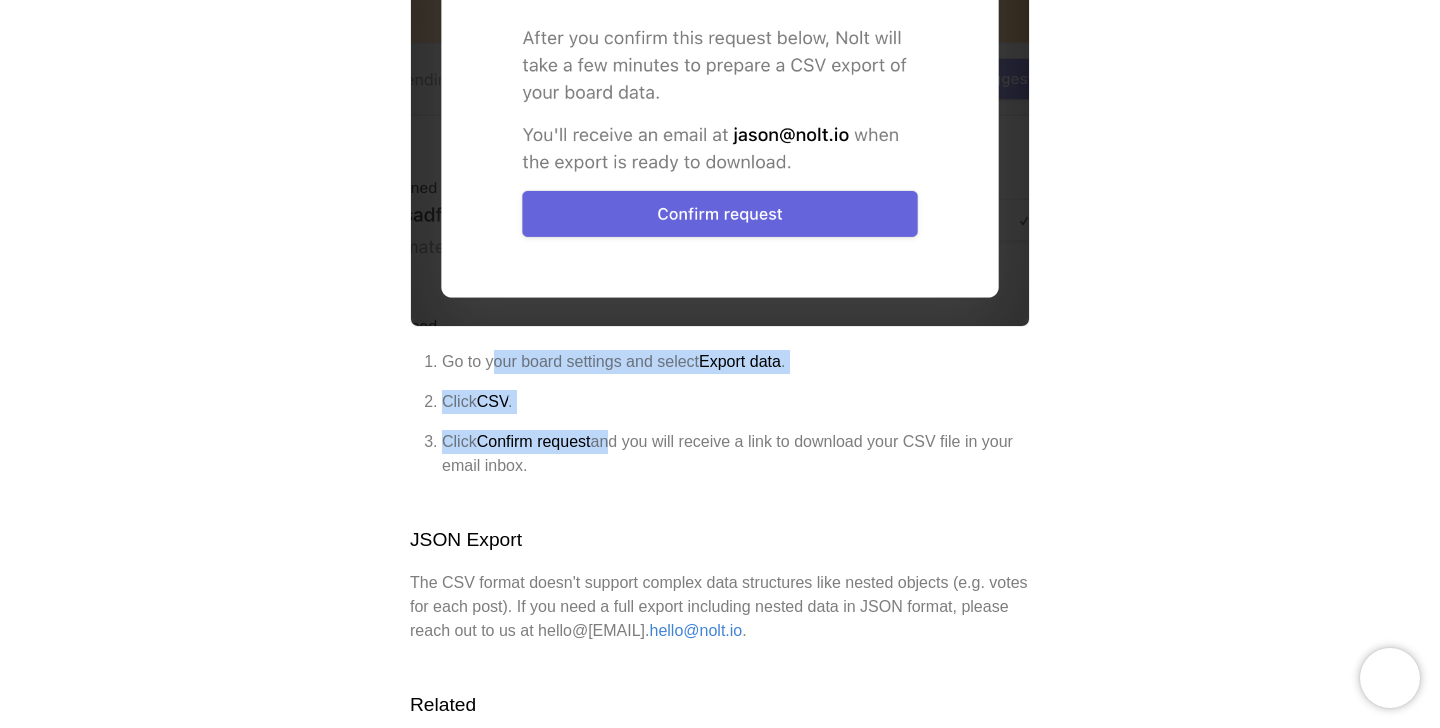 drag, startPoint x: 497, startPoint y: 366, endPoint x: 613, endPoint y: 439, distance: 137.05838 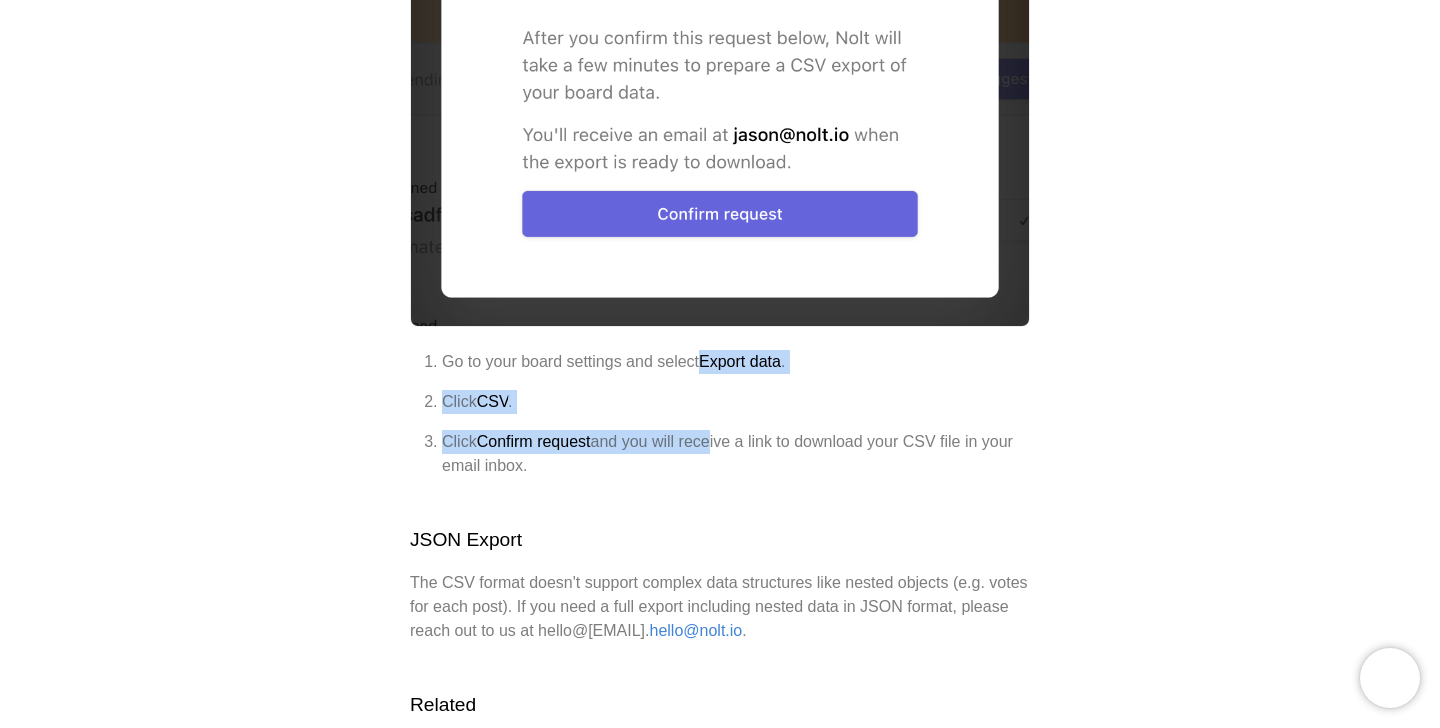 drag, startPoint x: 714, startPoint y: 365, endPoint x: 714, endPoint y: 445, distance: 80 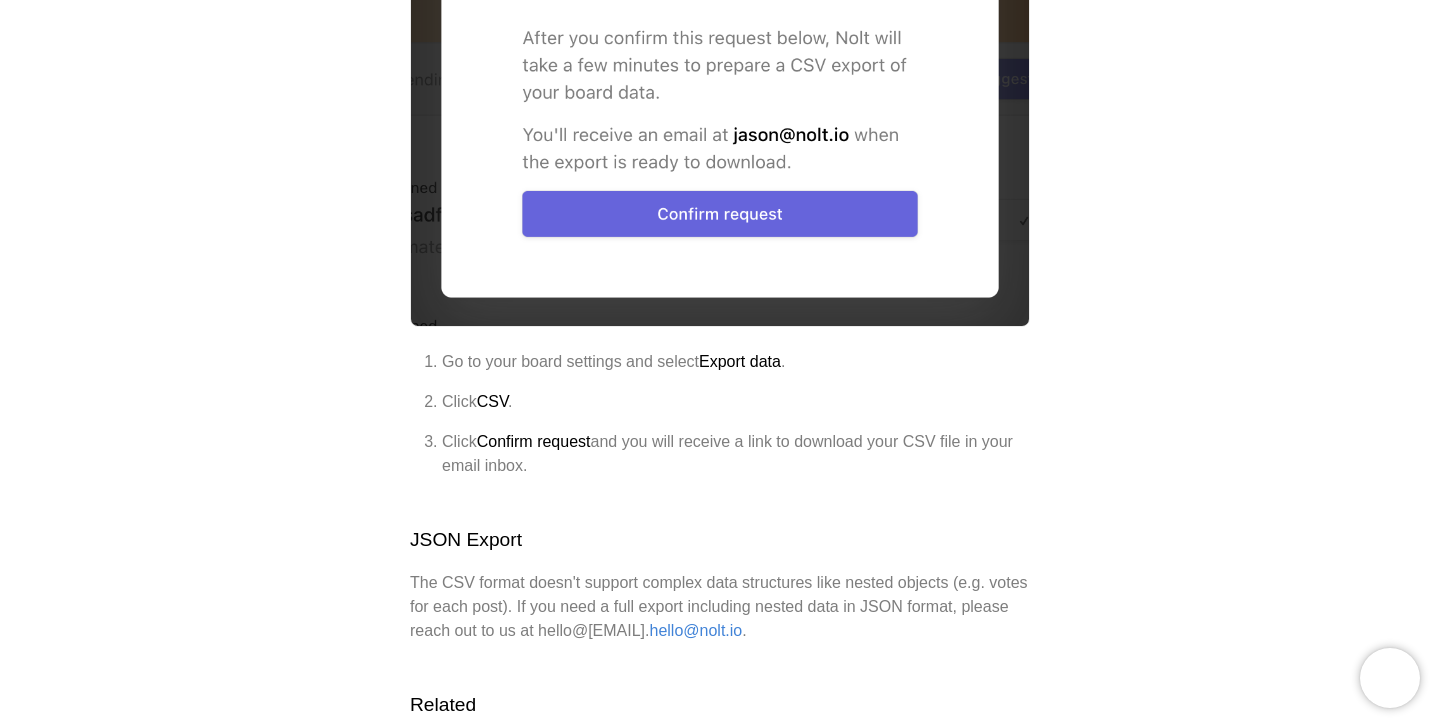 drag, startPoint x: 474, startPoint y: 445, endPoint x: 625, endPoint y: 475, distance: 153.9513 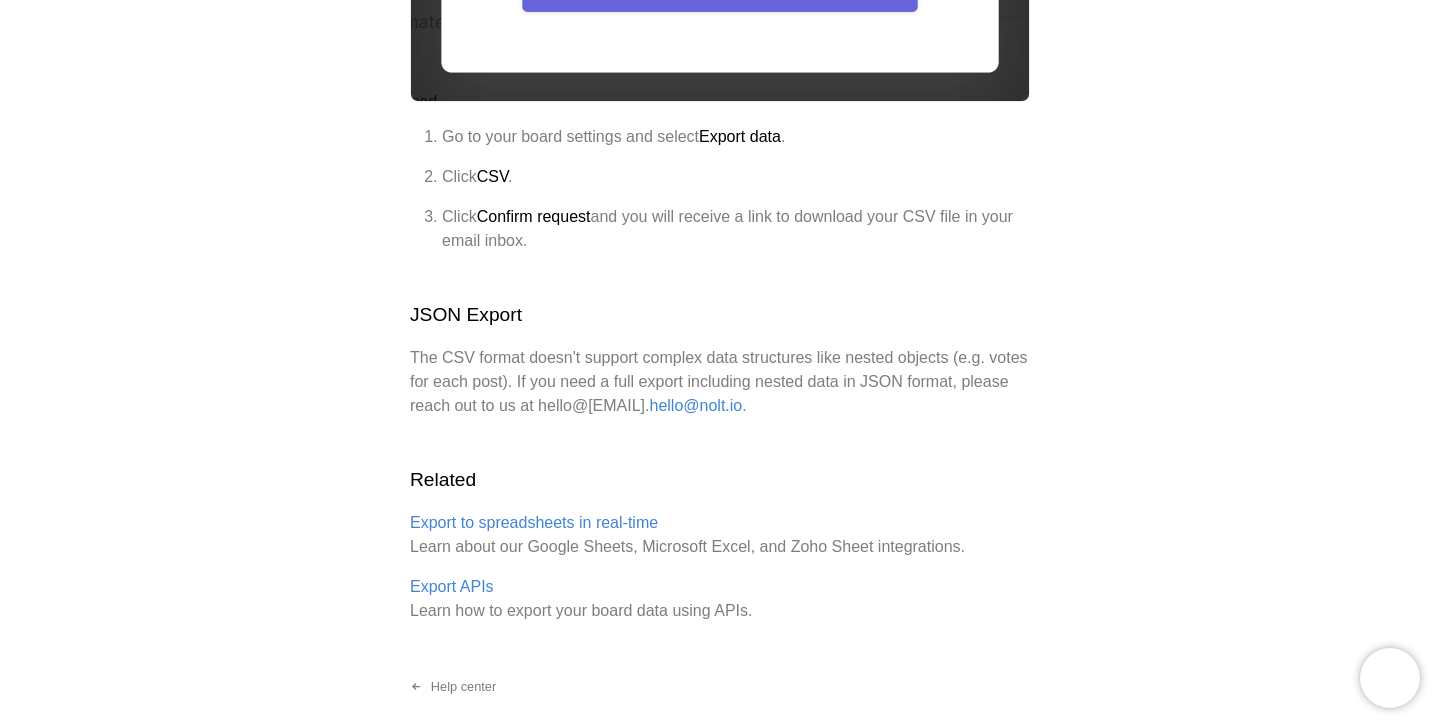 scroll, scrollTop: 1073, scrollLeft: 0, axis: vertical 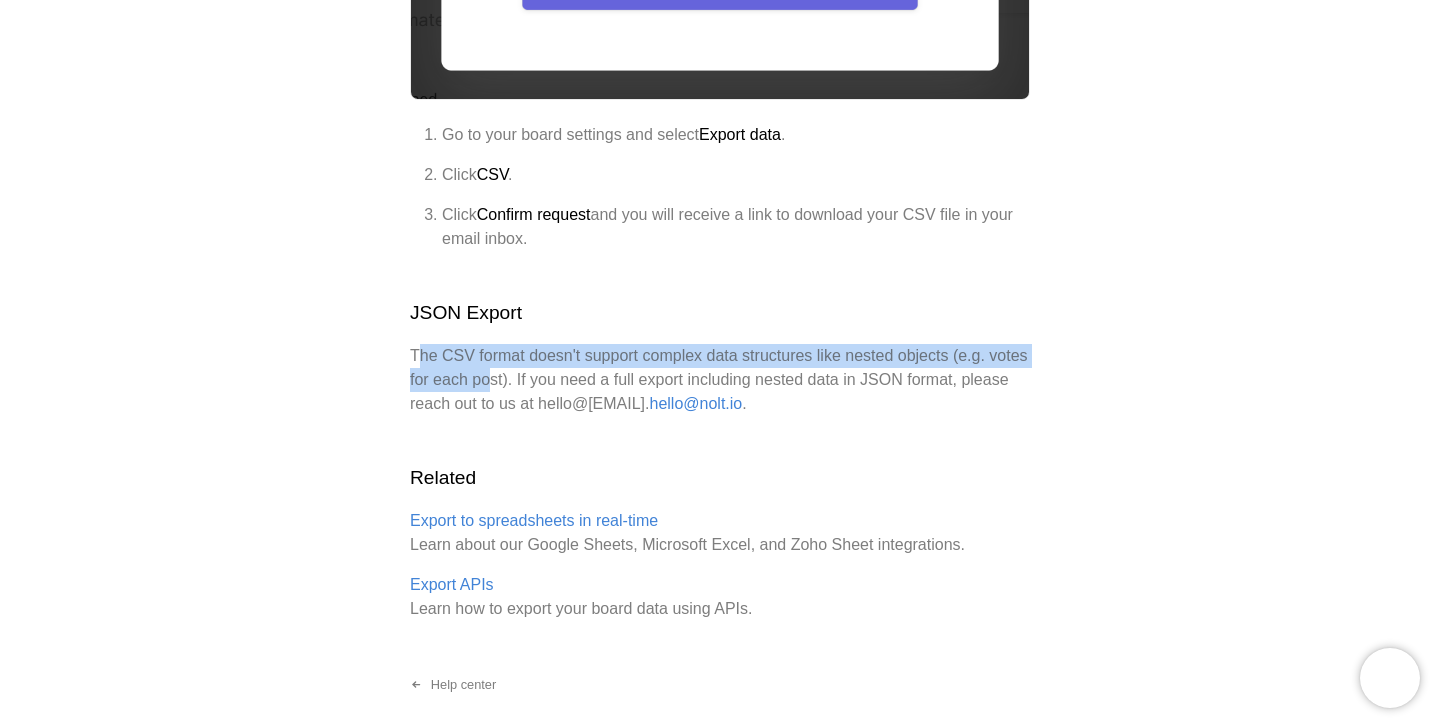 drag, startPoint x: 418, startPoint y: 359, endPoint x: 534, endPoint y: 373, distance: 116.841774 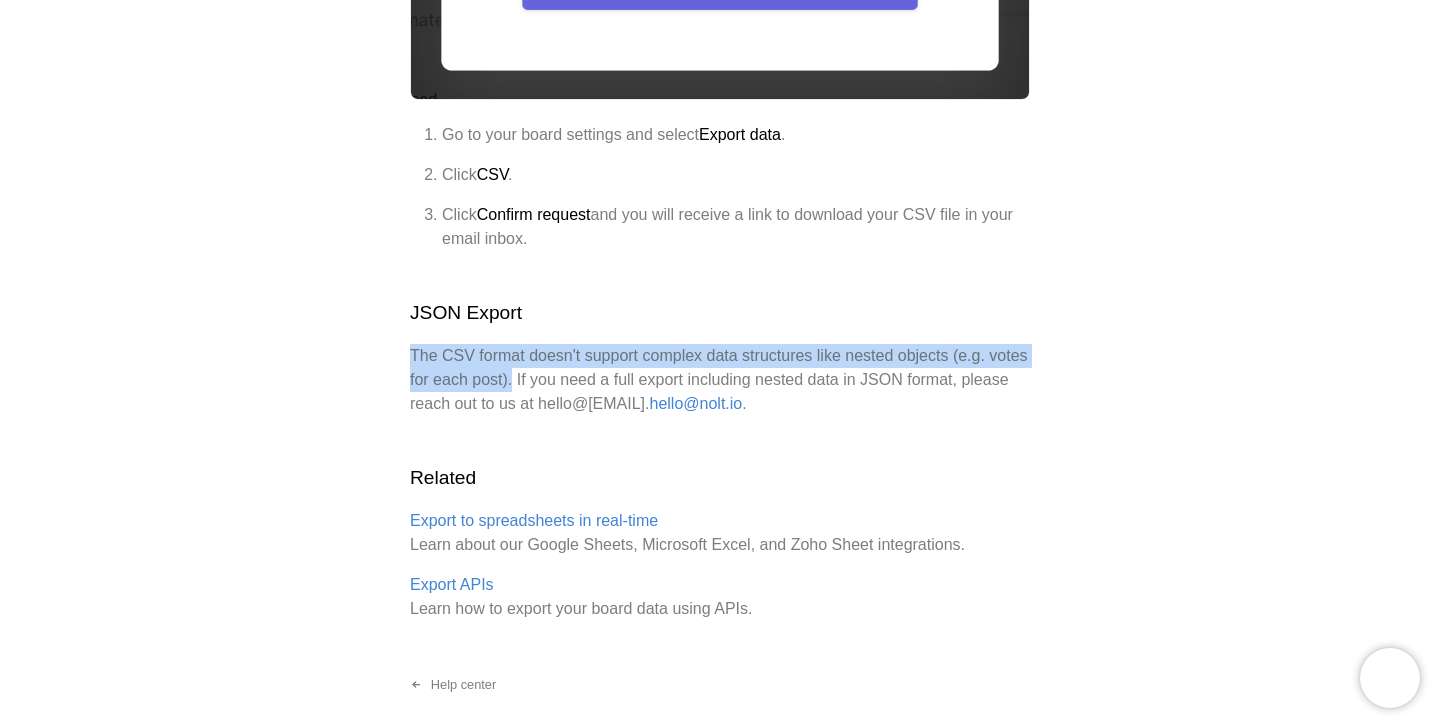 drag, startPoint x: 559, startPoint y: 384, endPoint x: 407, endPoint y: 355, distance: 154.74171 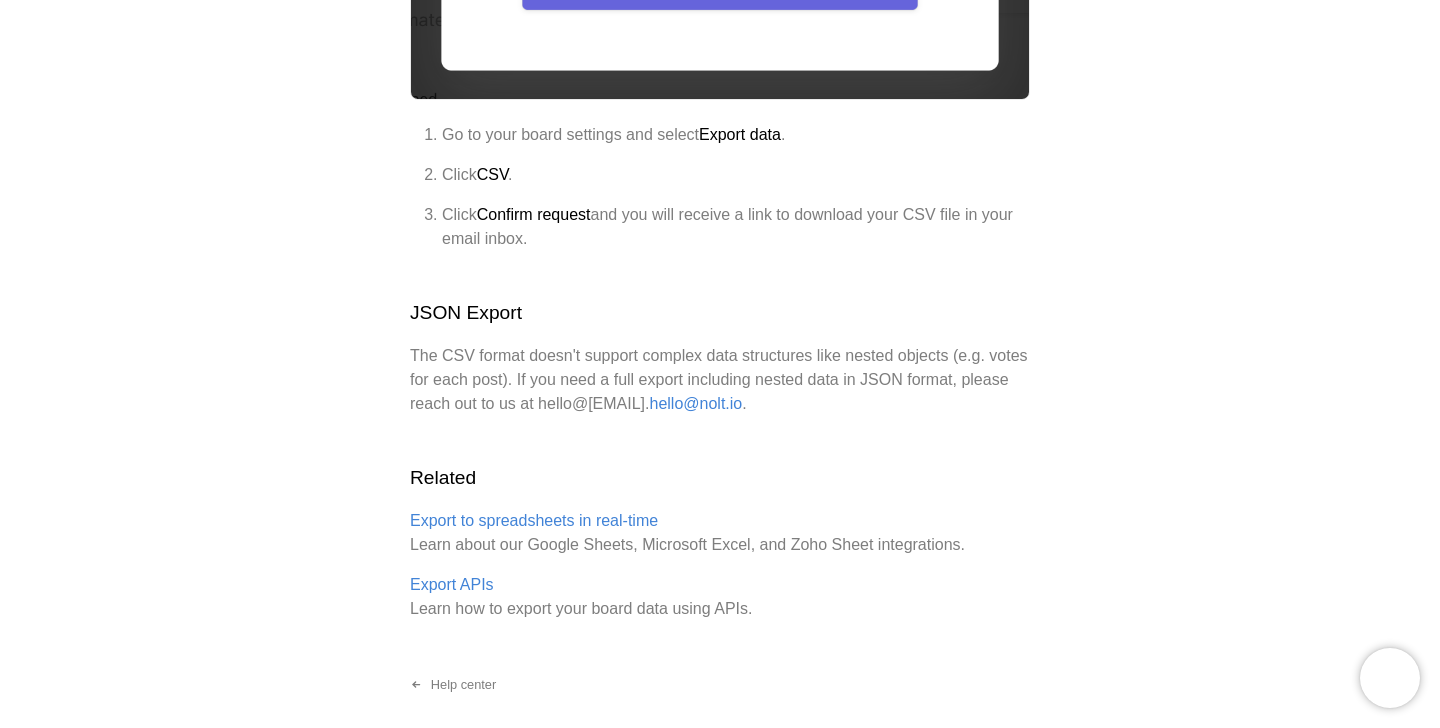 click on "Help center Export your board data You can export your board data in CSV format (self-serve) and JSON format (upon request) at any time from the export data menu in your board settings. This feature is available on all pricing plans at no additional cost. However, this feature differs from our premium  real-time export APIs : those are designed for spreadsheet integrations (Google Sheets, Microsoft Excel, Zoho Sheet) where exports are processed in real-time, whereas this (free) export feature is asynchronous (queued for processing and sent by email). CSV Export Go to your board settings and select  Export data . Click  CSV . Click  Confirm request  and you will receive a link to download your CSV file in your email inbox. JSON Export The CSV format doesn't support complex data structures like nested objects (e.g. votes for each post). If you need a full export including nested data in JSON format, please reach out to us at  hello@nolt.io . Related Export to spreadsheets in real-time Export APIs Help center" at bounding box center [720, -82] 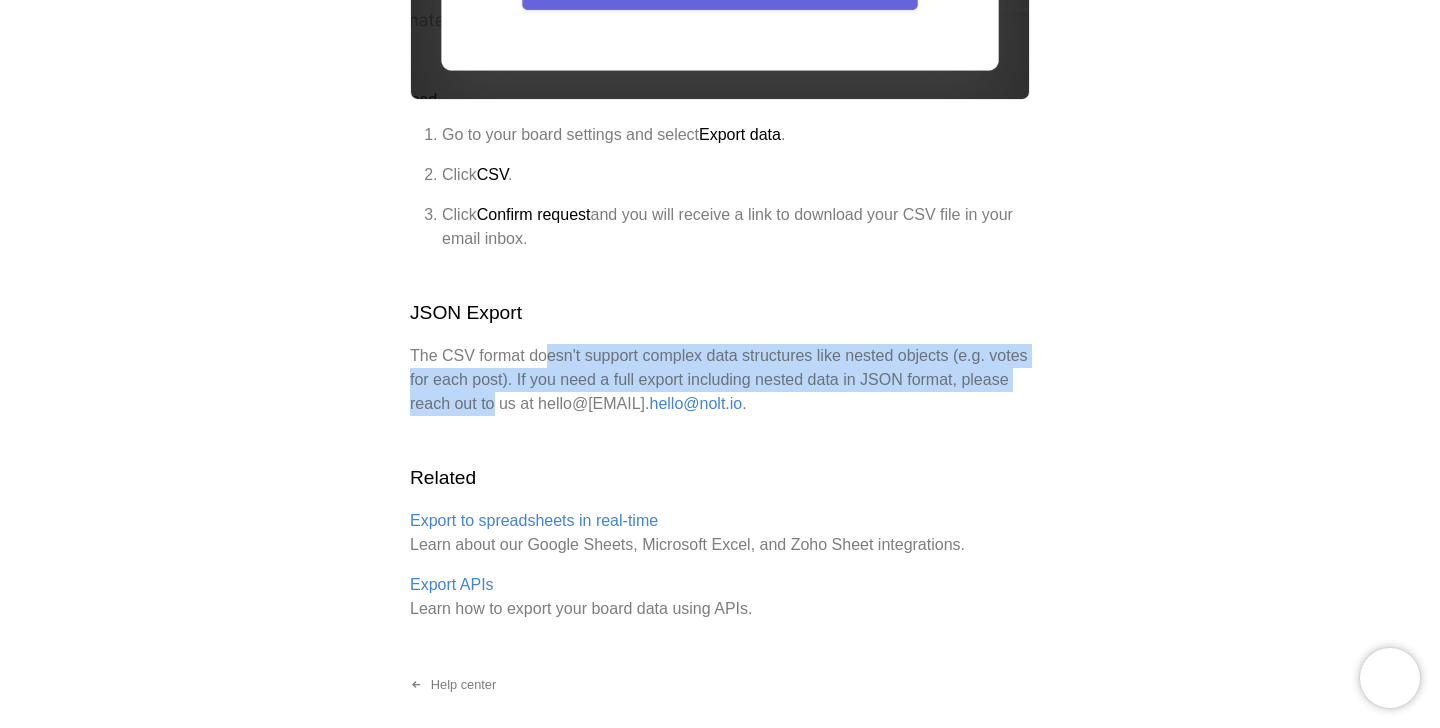 drag, startPoint x: 550, startPoint y: 346, endPoint x: 548, endPoint y: 408, distance: 62.03225 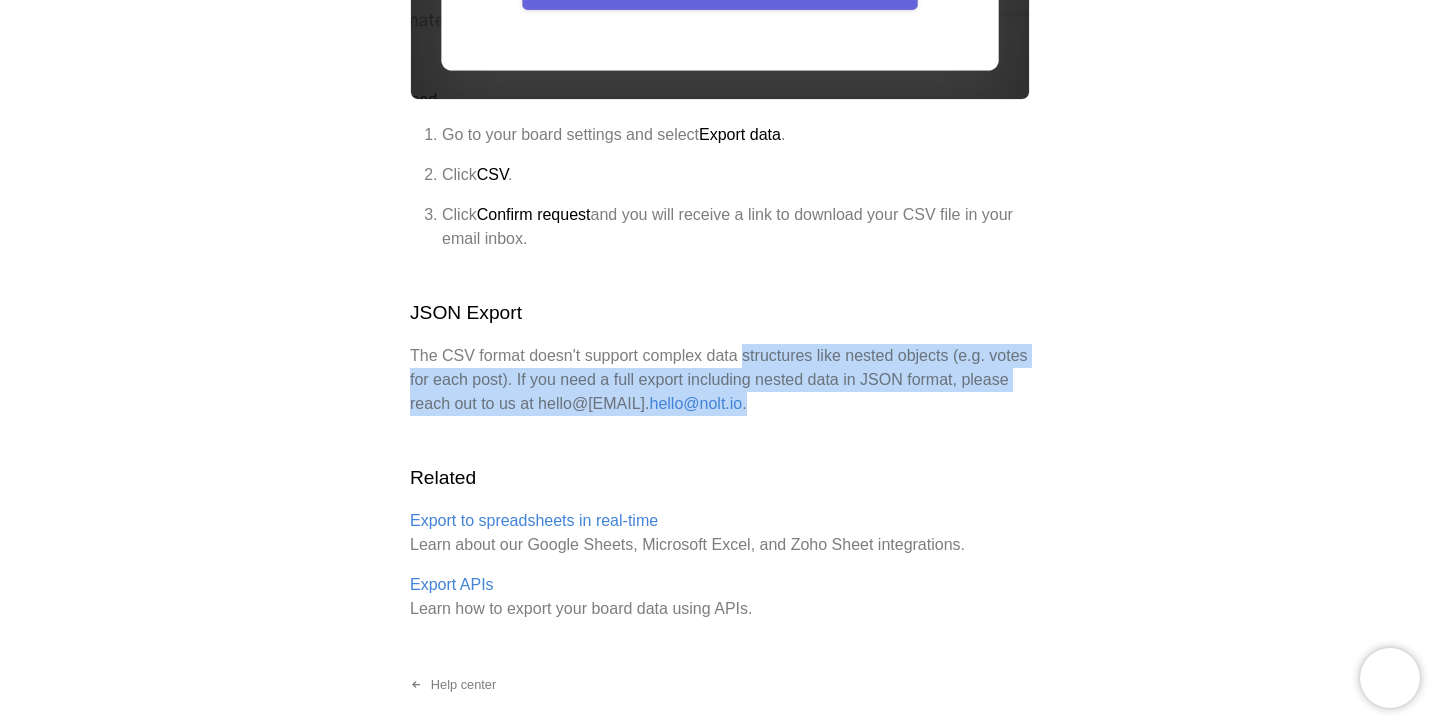 drag, startPoint x: 752, startPoint y: 359, endPoint x: 817, endPoint y: 424, distance: 91.92388 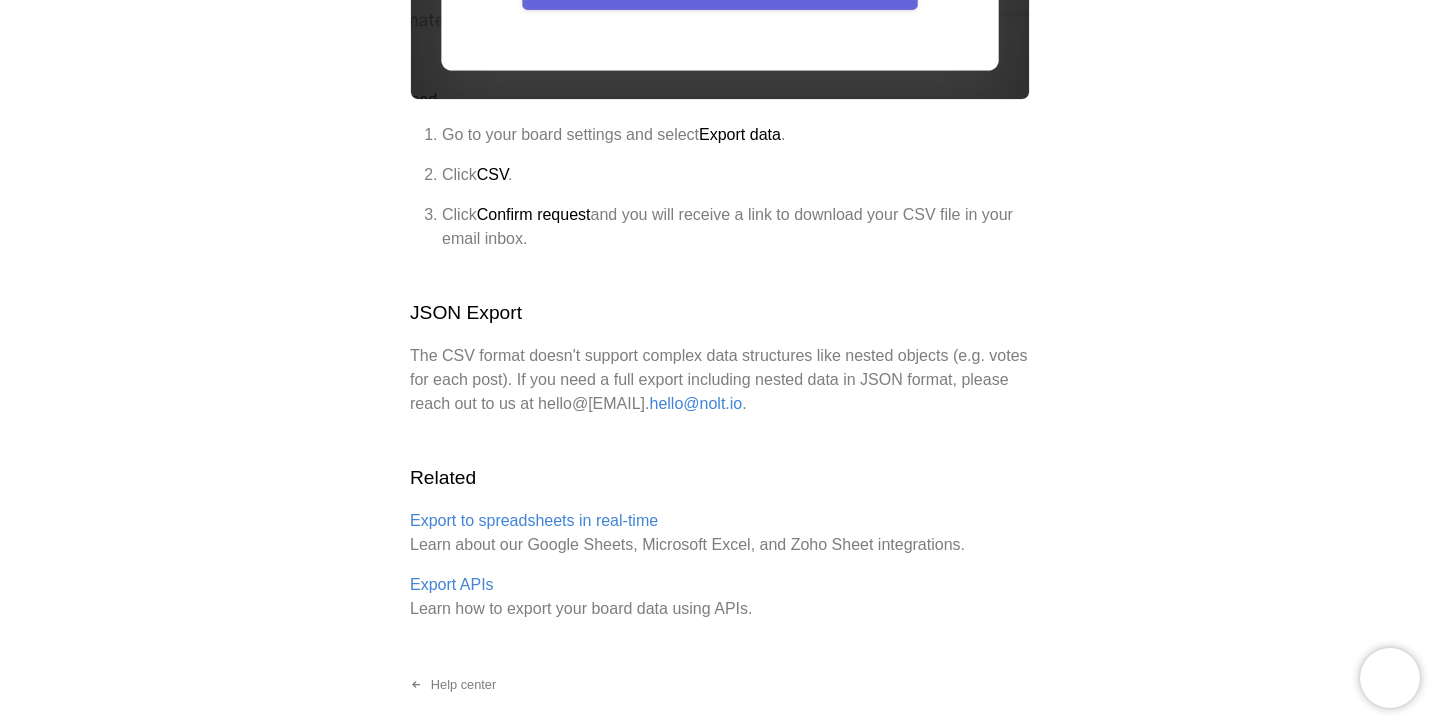 click on "Export your board data You can export your board data in CSV format (self-serve) and JSON format (upon request) at any time from the export data menu in your board settings. This feature is available on all pricing plans at no additional cost. However, this feature differs from our premium  real-time export APIs : those are designed for spreadsheet integrations (Google Sheets, Microsoft Excel, Zoho Sheet) where exports are processed in real-time, whereas this (free) export feature is asynchronous (queued for processing and sent by email). CSV Export Go to your board settings and select  Export data . Click  CSV . Click  Confirm request  and you will receive a link to download your CSV file in your email inbox. JSON Export The CSV format doesn't support complex data structures like nested objects (e.g. votes for each post). If you need a full export including nested data in JSON format, please reach out to us at  hello@nolt.io . Related Export to spreadsheets in real-time Export APIs" at bounding box center (720, -110) 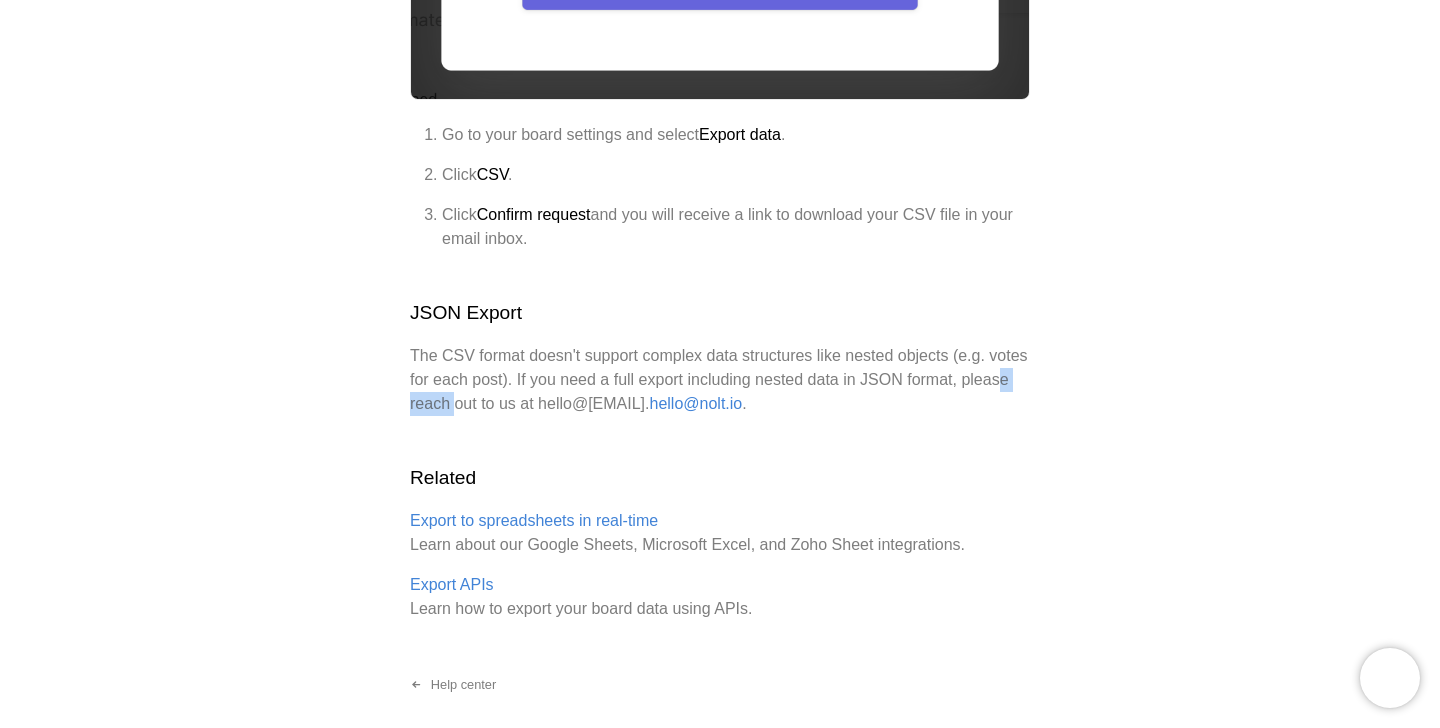 drag, startPoint x: 452, startPoint y: 392, endPoint x: 512, endPoint y: 407, distance: 61.846584 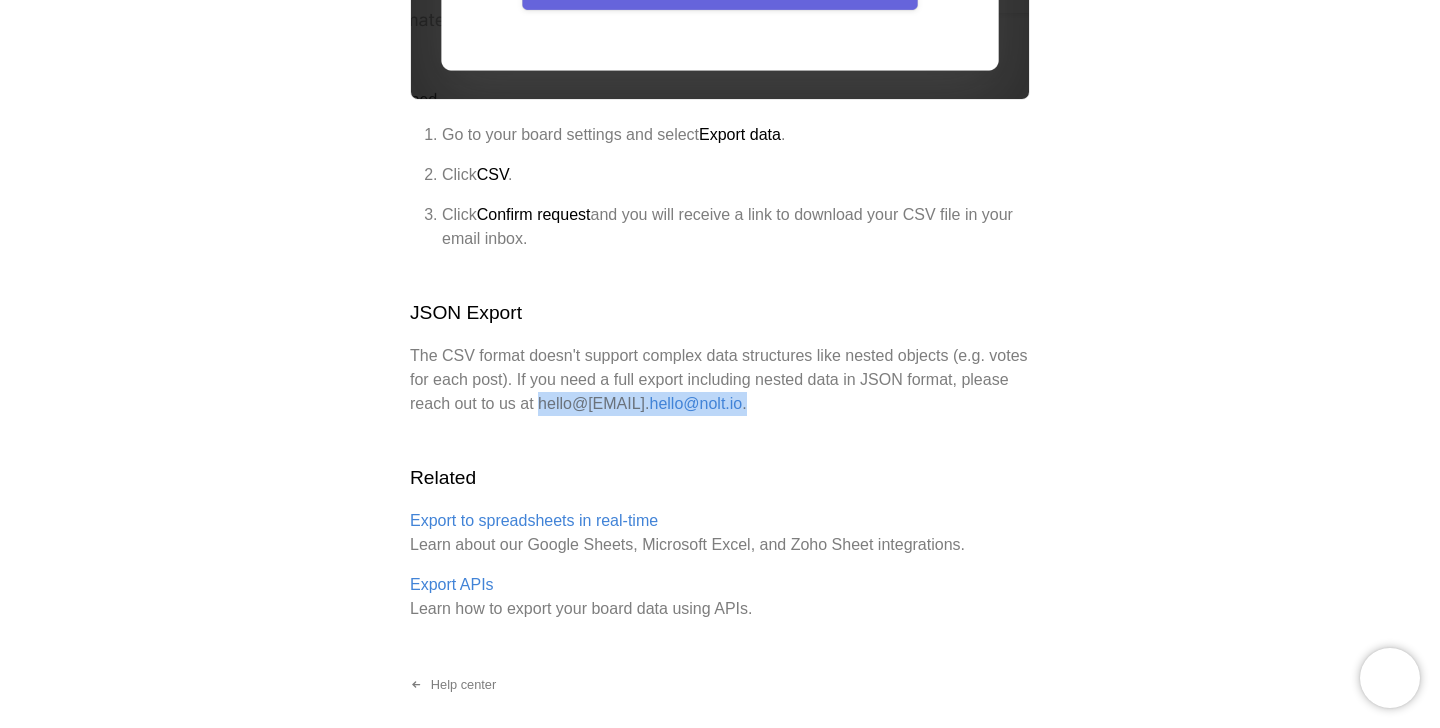 drag, startPoint x: 694, startPoint y: 412, endPoint x: 593, endPoint y: 405, distance: 101.24229 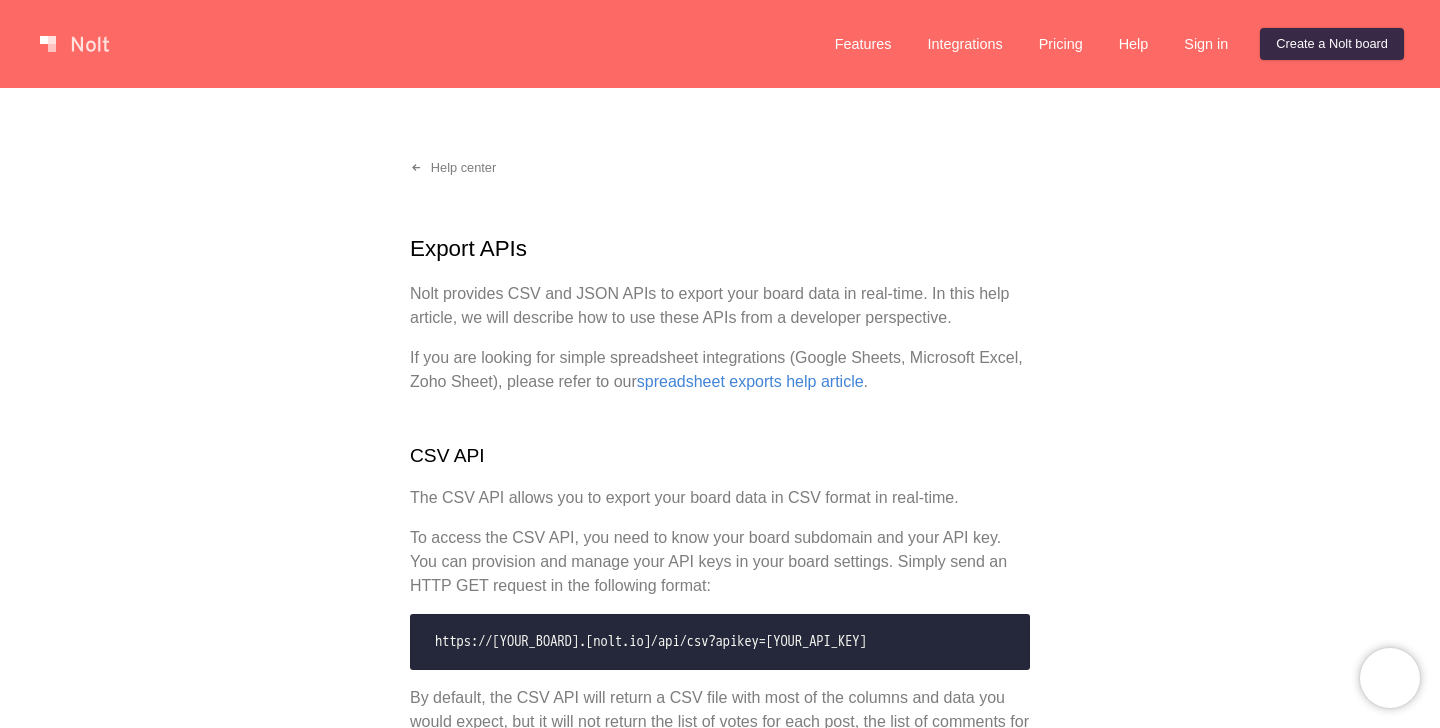 scroll, scrollTop: 0, scrollLeft: 0, axis: both 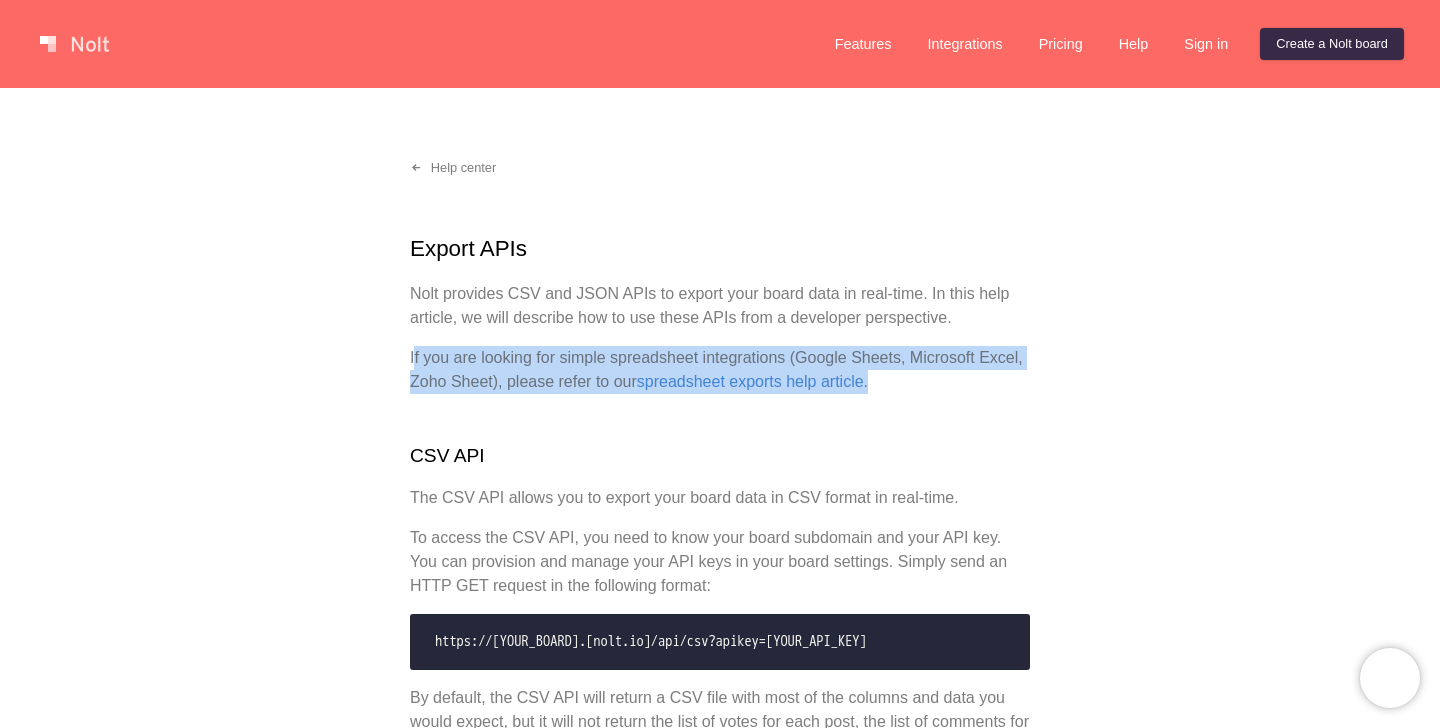drag, startPoint x: 413, startPoint y: 354, endPoint x: 566, endPoint y: 395, distance: 158.39824 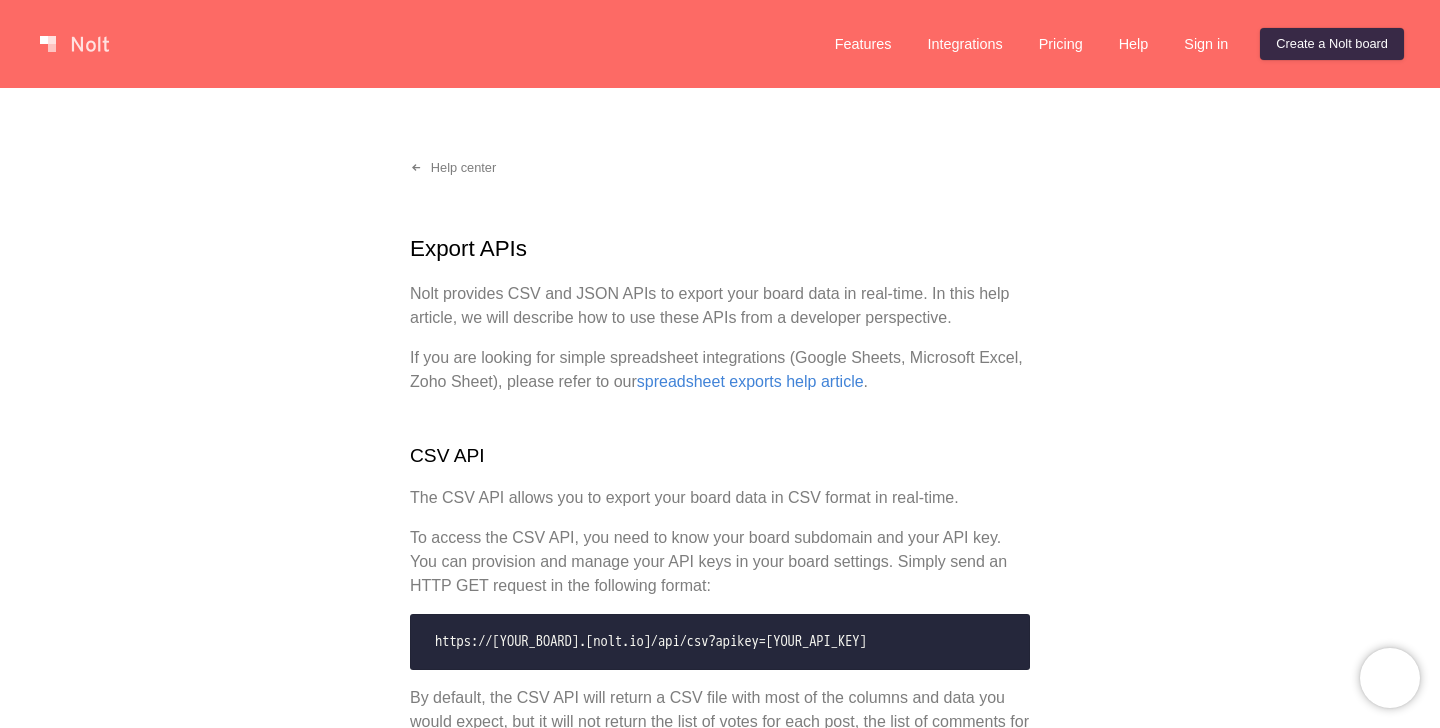 click on "Export APIs Nolt provides CSV and JSON APIs to export your board data in real-time. In this help article, we will describe how to use these APIs from a developer perspective. If you are looking for simple spreadsheet integrations (Google Sheets, Microsoft Excel, Zoho Sheet), please refer to our  spreadsheet exports help article . CSV API The CSV API allows you to export your board data in CSV format in real-time. To access the CSV API, you need to know your board subdomain and your API key. You can provision and manage your API keys in your board settings. Simply send an HTTP GET request in the following format: https://[YOUR_BOARD].[nolt.io]/api/csv?apikey=[YOUR_API_KEY]  to include votes  to include comments  to include integration links (Jira, Linear, Trello, etc.) JSON API  to include votes  to include comments  to include integration links (Jira, Linear, Trello, etc.)" at bounding box center (720, 1027) 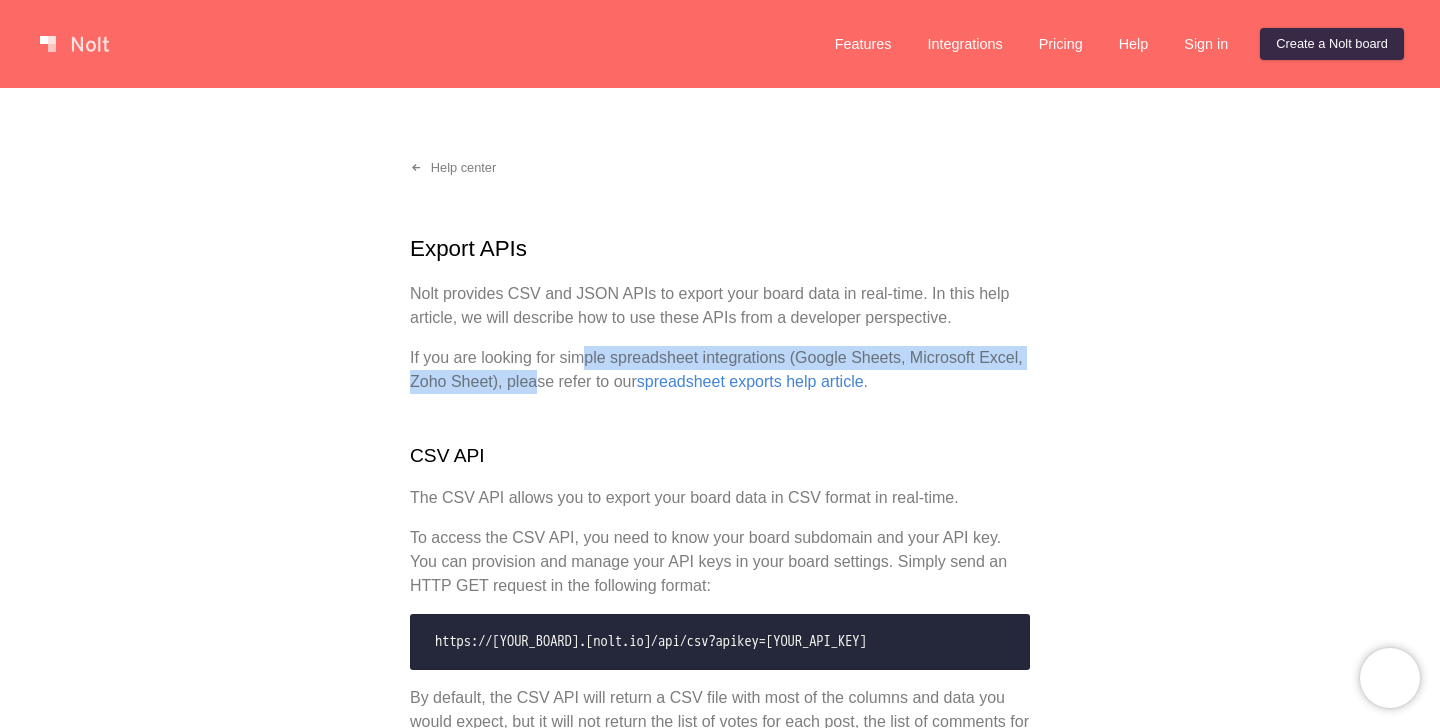 drag, startPoint x: 588, startPoint y: 347, endPoint x: 588, endPoint y: 381, distance: 34 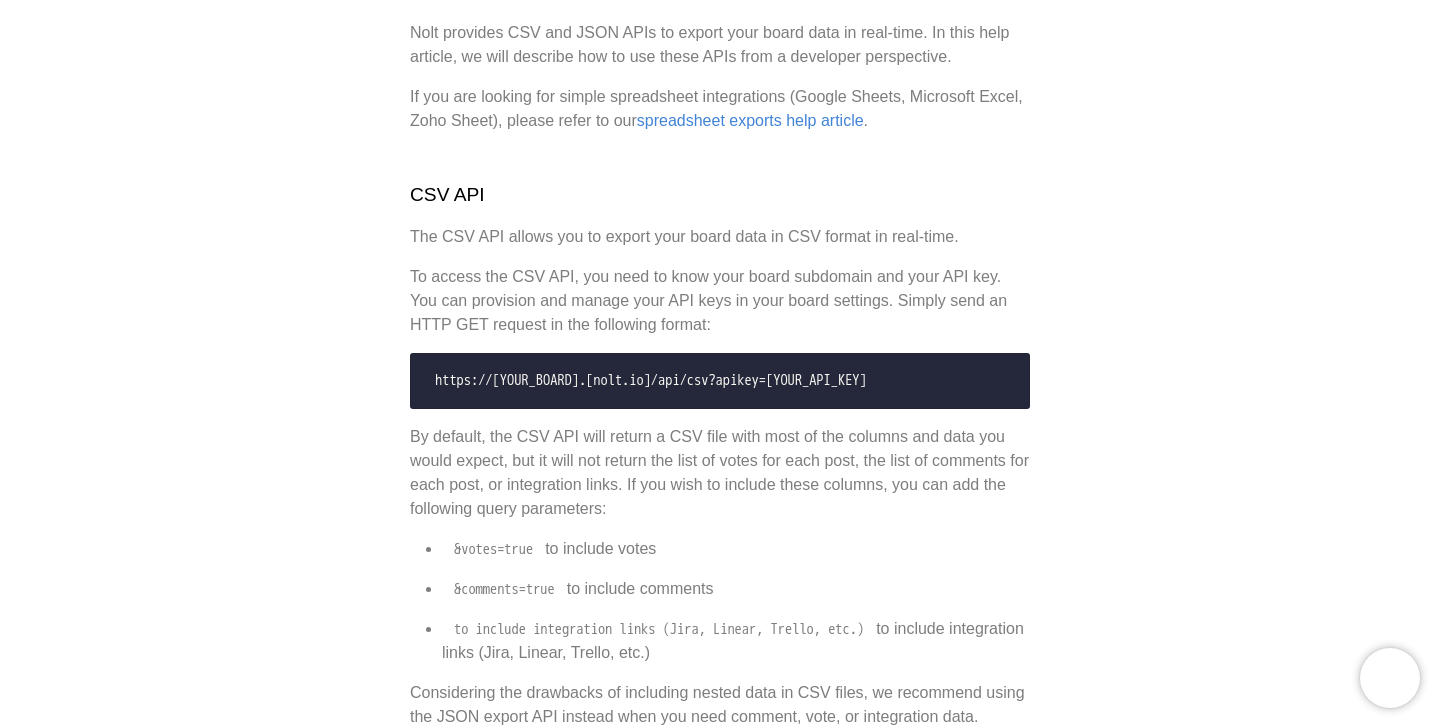 scroll, scrollTop: 277, scrollLeft: 0, axis: vertical 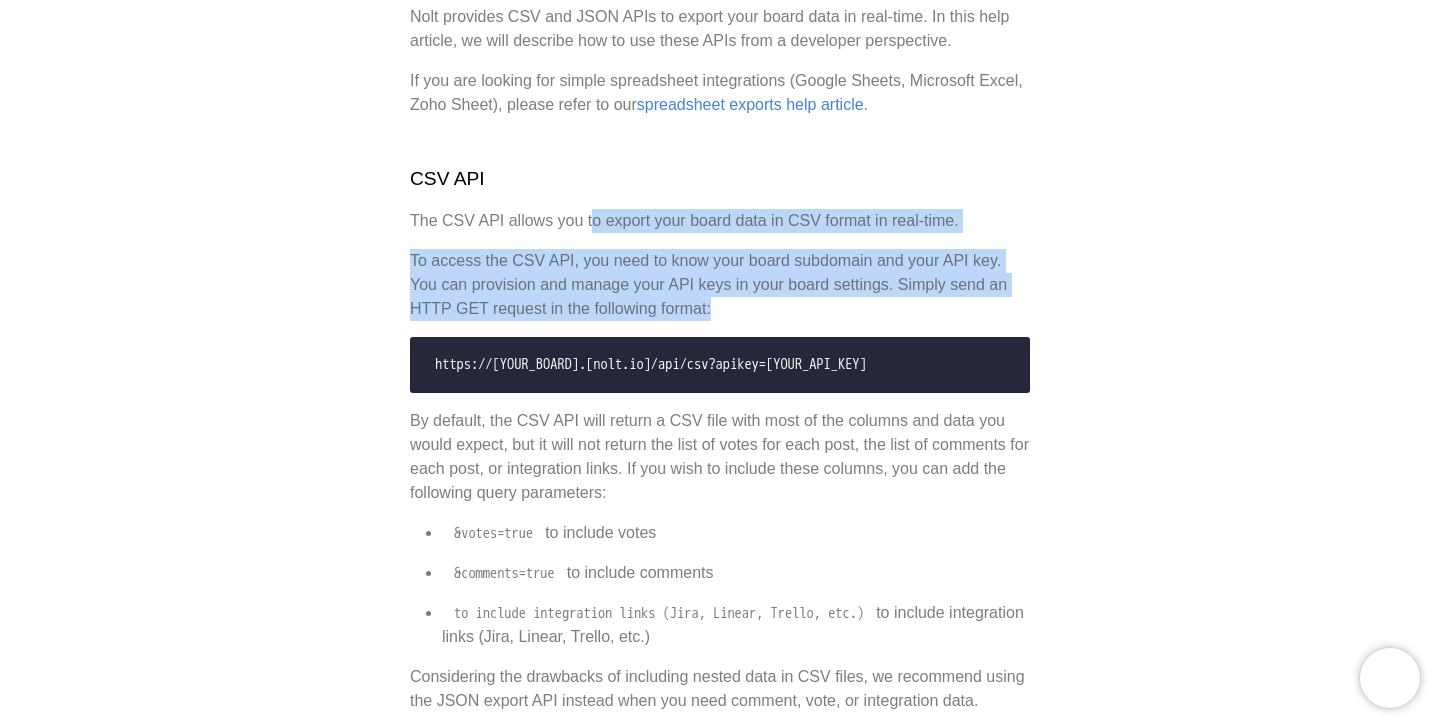 drag, startPoint x: 597, startPoint y: 227, endPoint x: 797, endPoint y: 313, distance: 217.70622 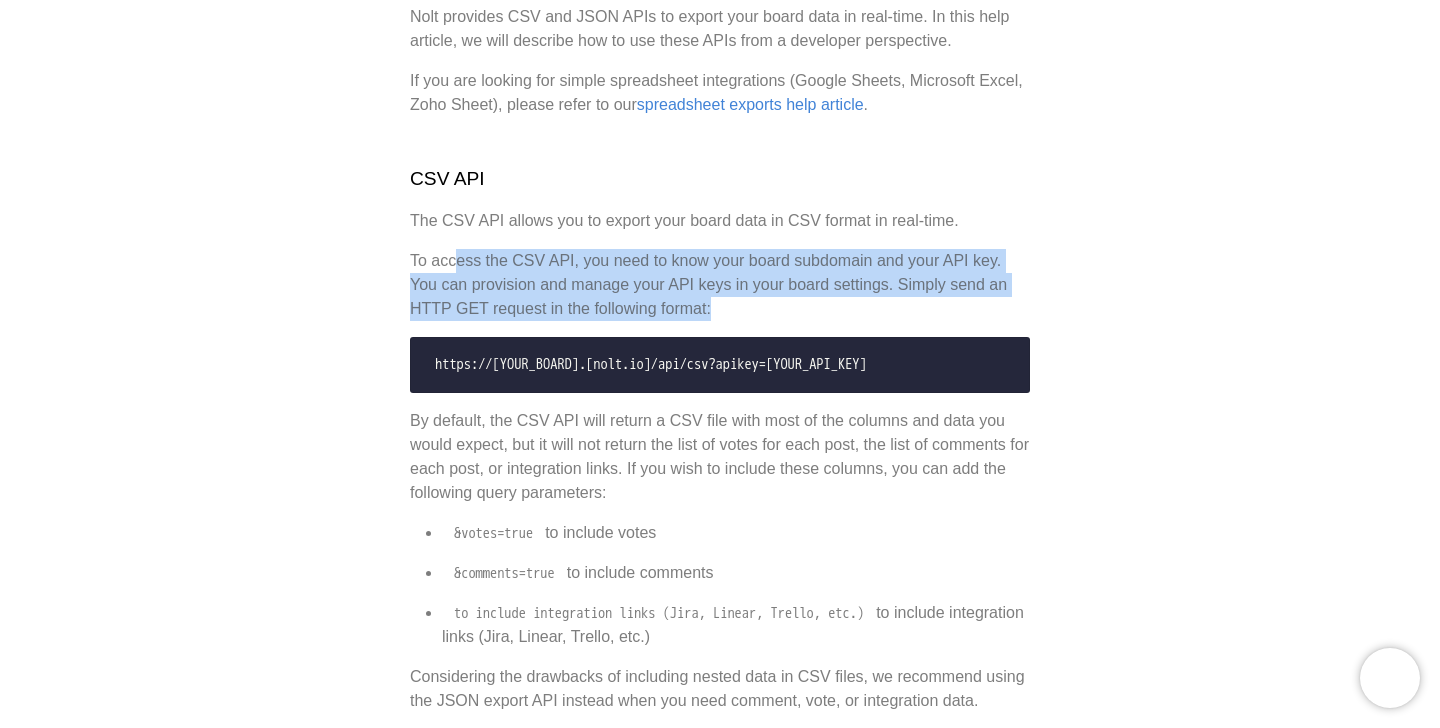drag, startPoint x: 458, startPoint y: 257, endPoint x: 793, endPoint y: 301, distance: 337.8772 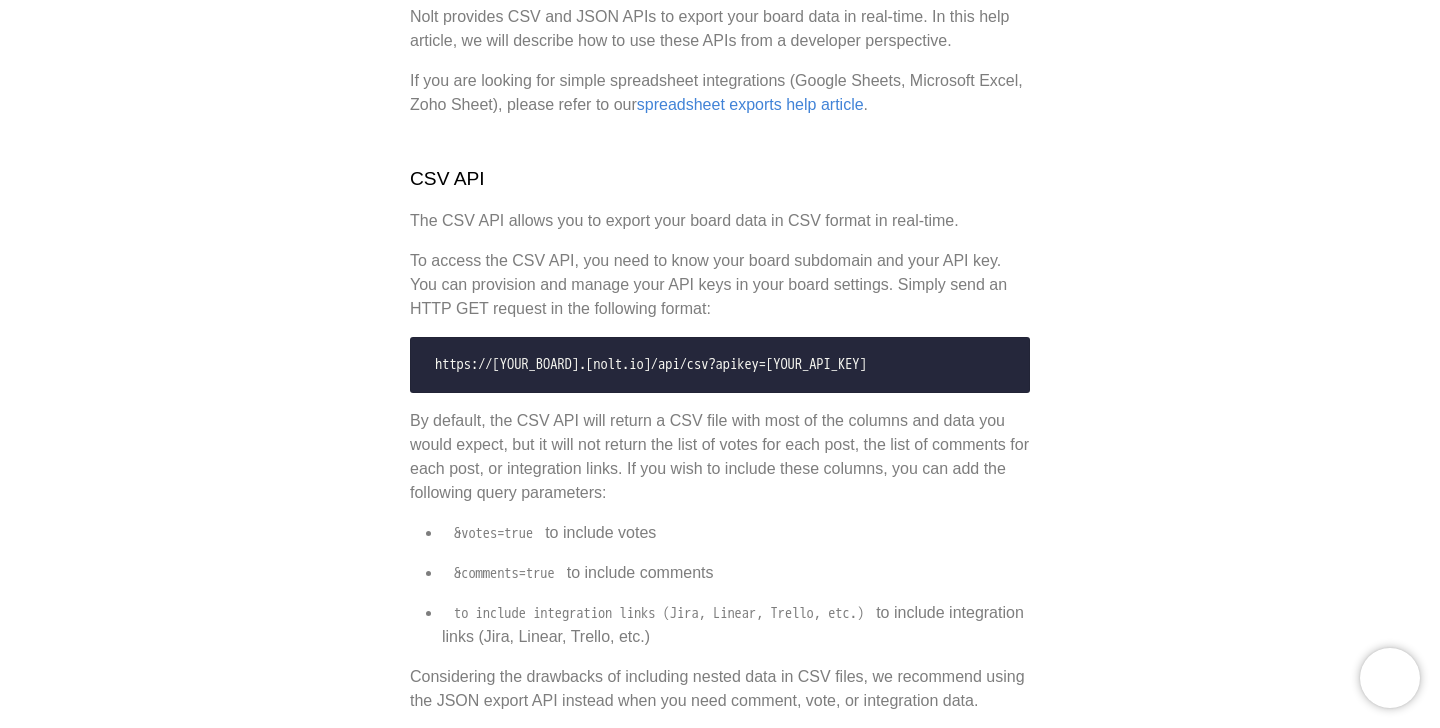 click on "To access the CSV API, you need to know your board subdomain and your API key. You can provision and manage your API keys in your board settings. Simply send an HTTP GET request in the following format:" at bounding box center [720, 285] 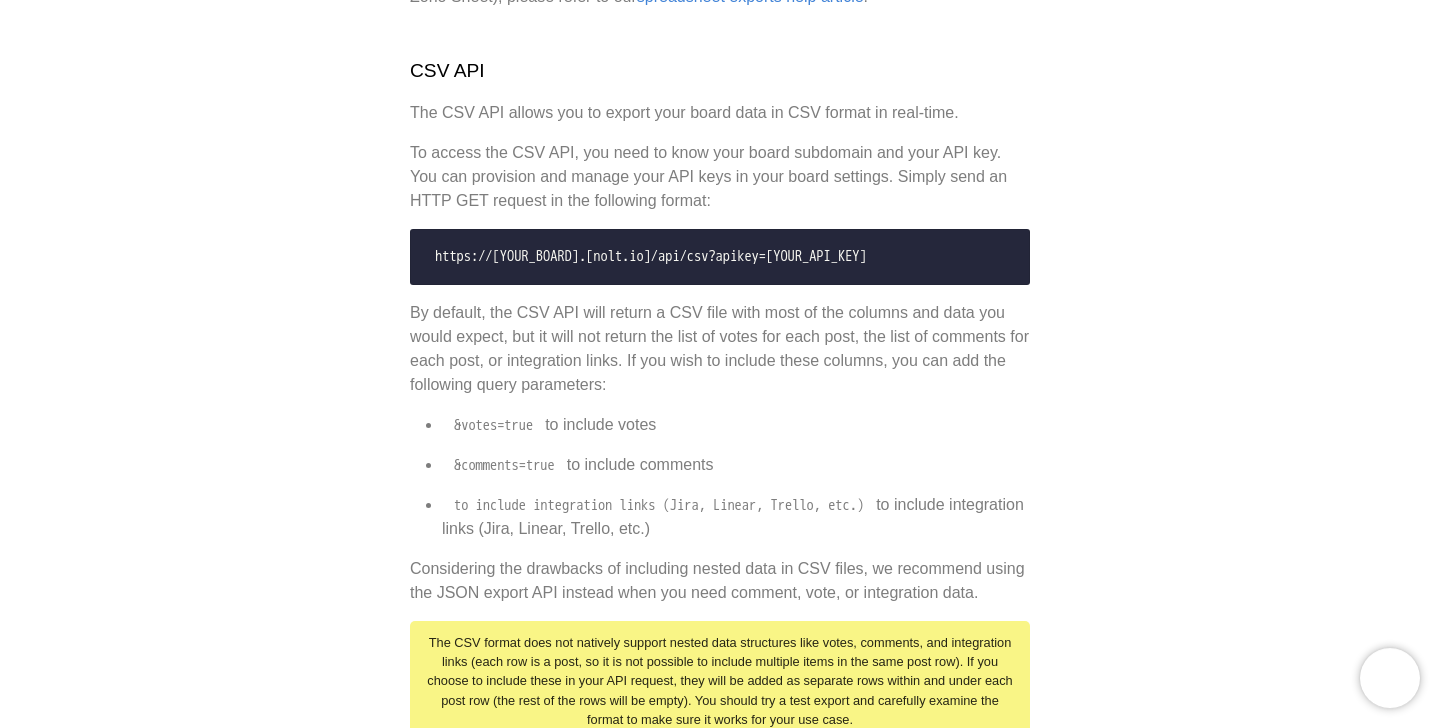 scroll, scrollTop: 27, scrollLeft: 0, axis: vertical 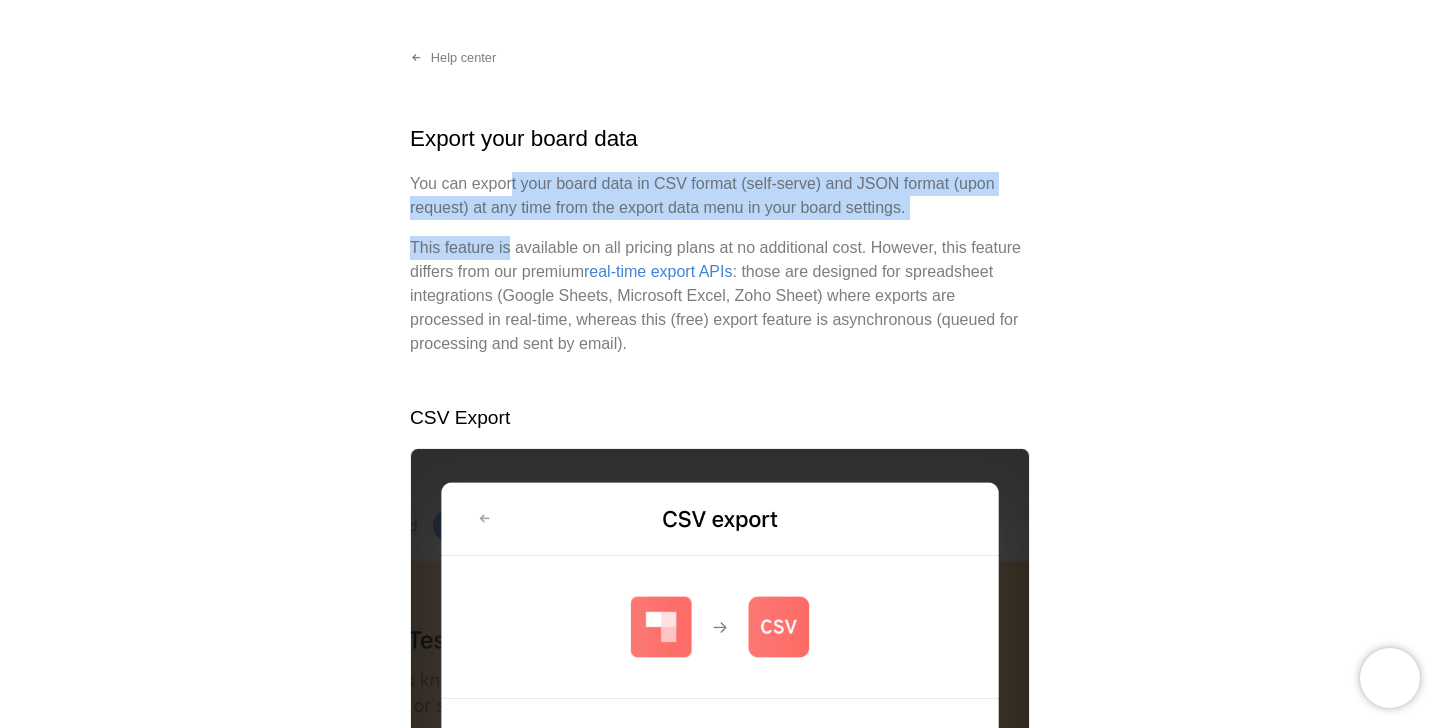 drag, startPoint x: 511, startPoint y: 188, endPoint x: 511, endPoint y: 258, distance: 70 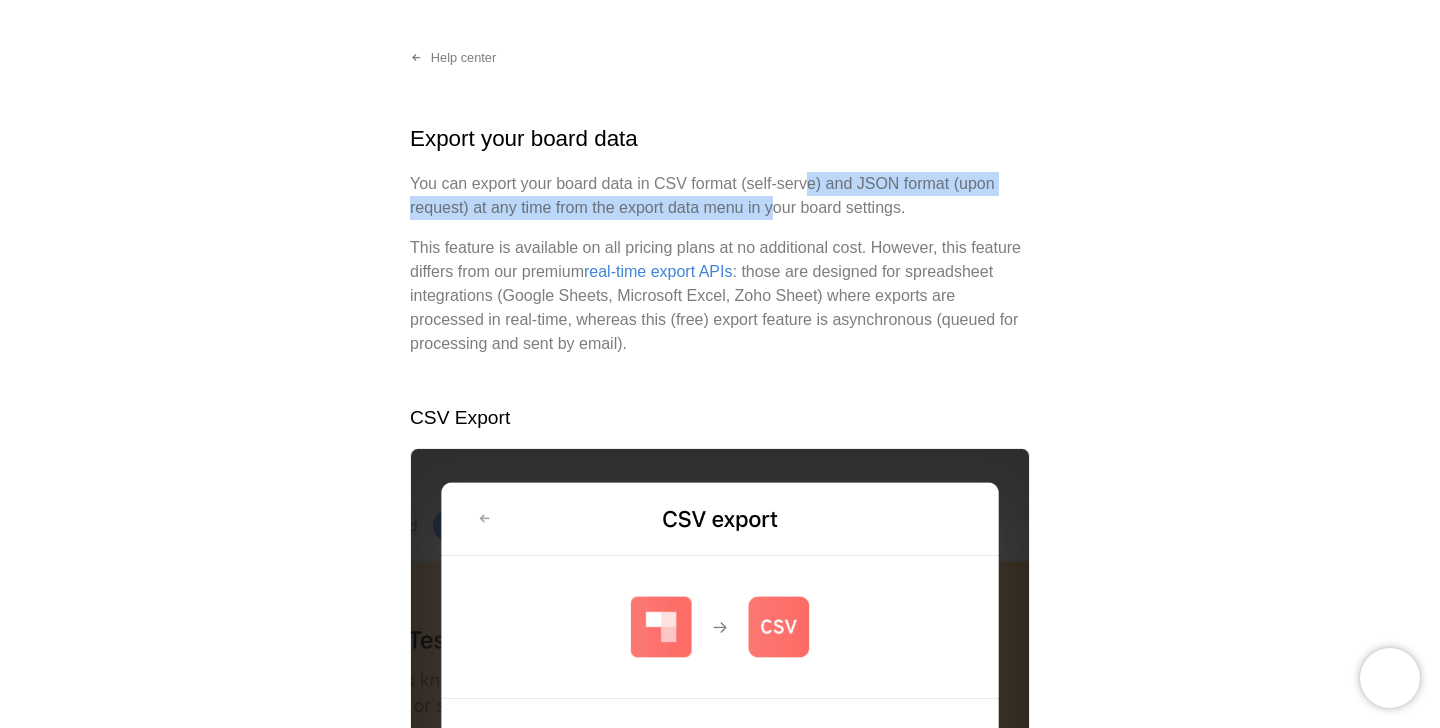 drag, startPoint x: 816, startPoint y: 181, endPoint x: 785, endPoint y: 203, distance: 38.013157 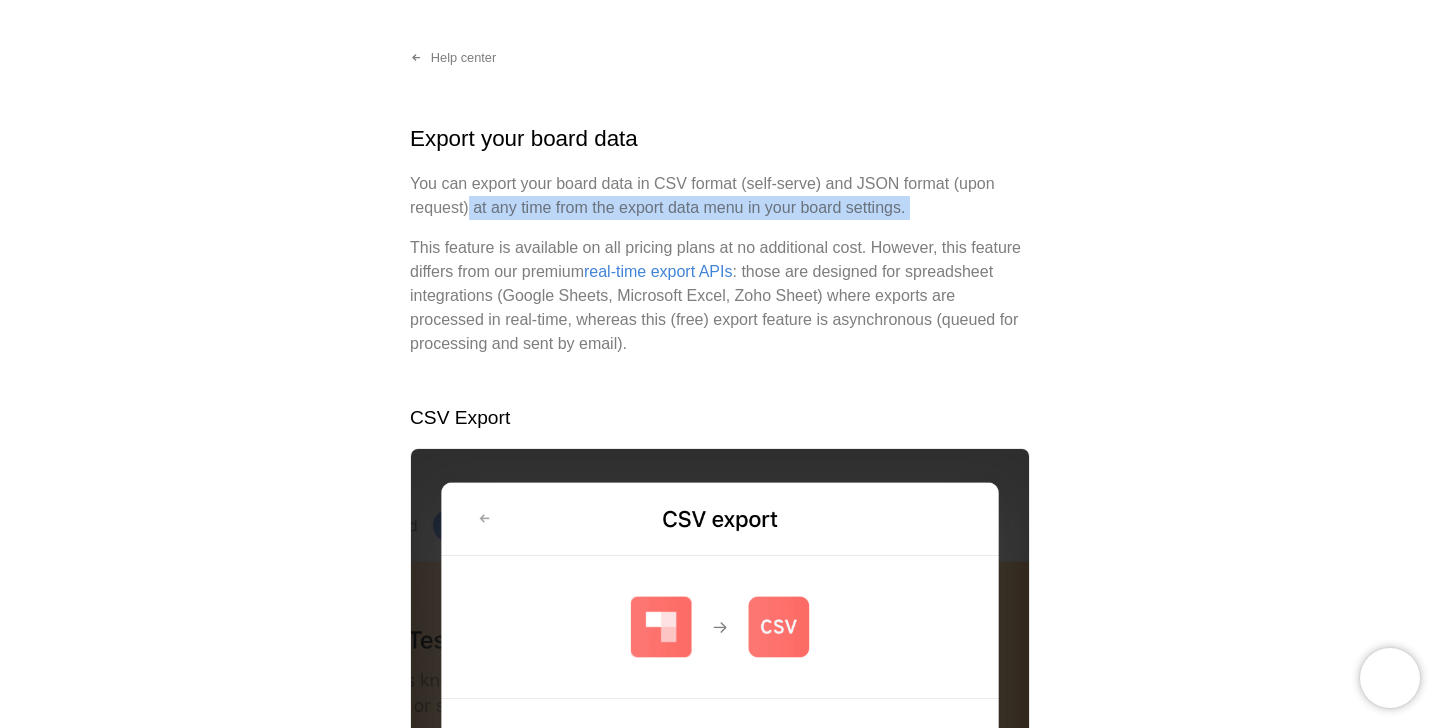 drag, startPoint x: 470, startPoint y: 210, endPoint x: 970, endPoint y: 234, distance: 500.57568 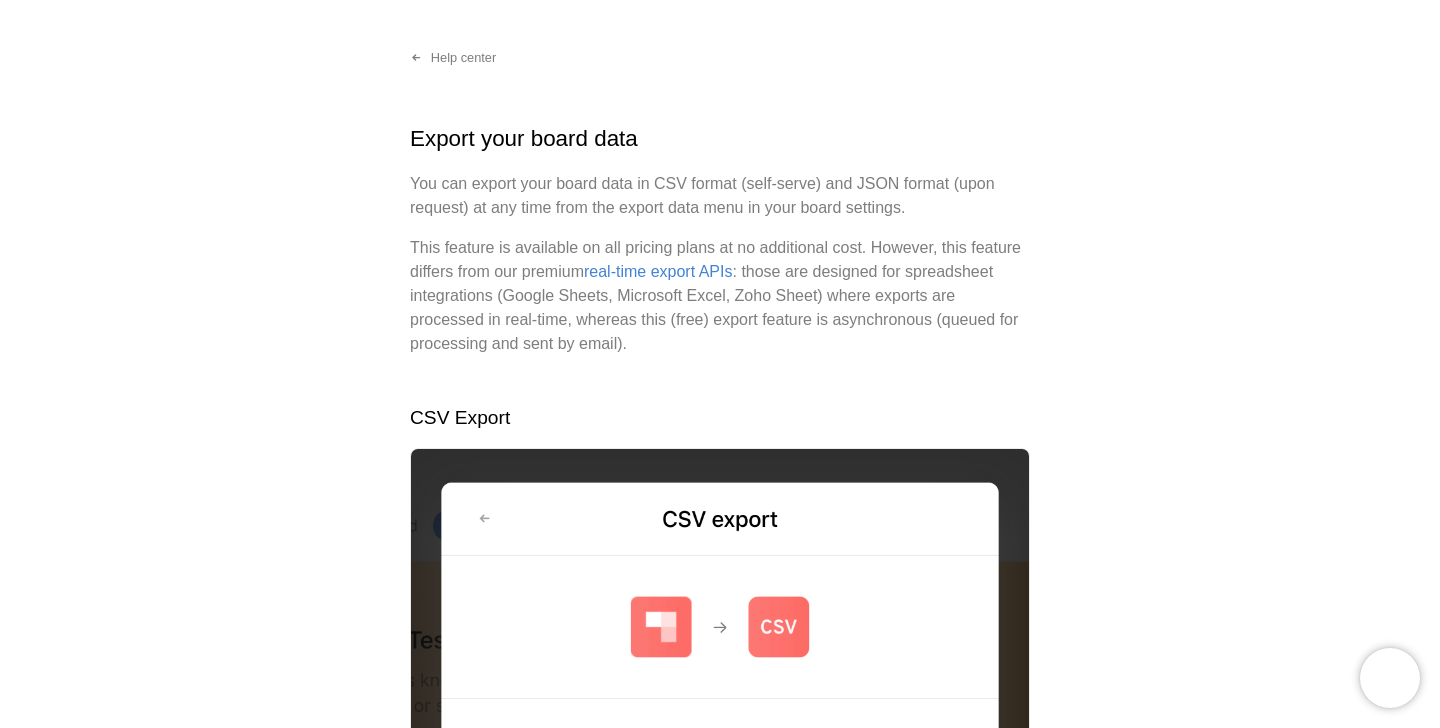 click on "Export your board data You can export your board data in CSV format (self-serve) and JSON format (upon request) at any time from the export data menu in your board settings. This feature is available on all pricing plans at no additional cost. However, this feature differs from our premium  real-time export APIs : those are designed for spreadsheet integrations (Google Sheets, Microsoft Excel, Zoho Sheet) where exports are processed in real-time, whereas this (free) export feature is asynchronous (queued for processing and sent by email). CSV Export Go to your board settings and select  Export data . Click  CSV . Click  Confirm request  and you will receive a link to download your CSV file in your email inbox. JSON Export The CSV format doesn't support complex data structures like nested objects (e.g. votes for each post). If you need a full export including nested data in JSON format, please reach out to us at  hello@nolt.io . Related Export to spreadsheets in real-time Export APIs" at bounding box center (720, 853) 